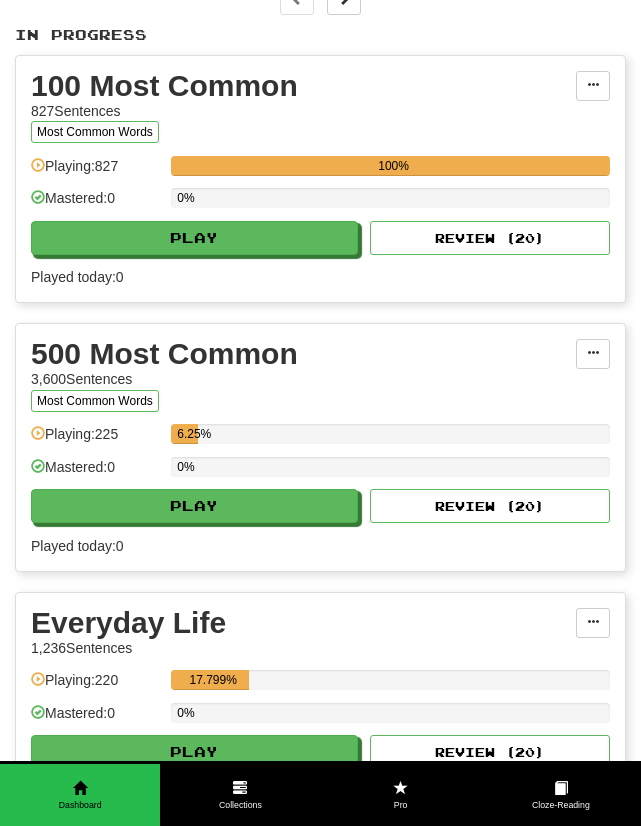 scroll, scrollTop: 558, scrollLeft: 0, axis: vertical 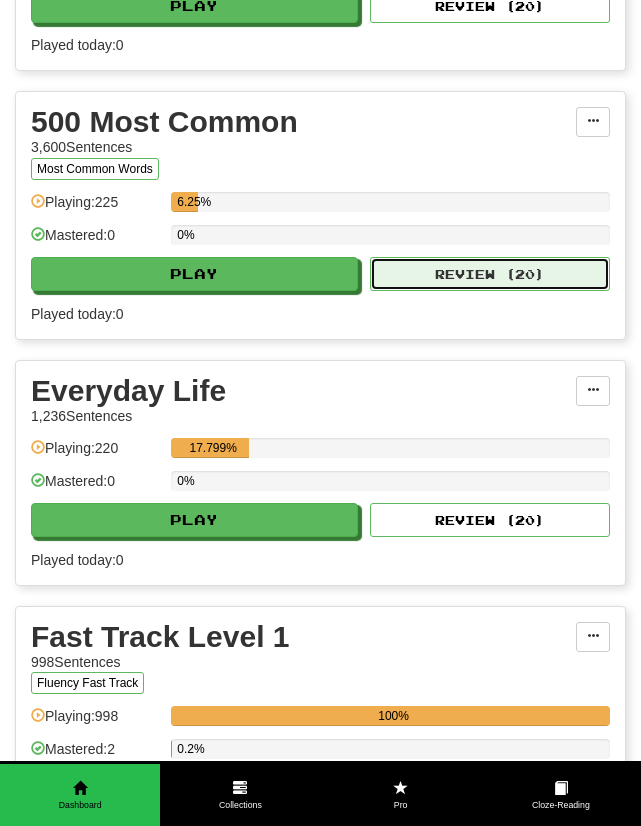 click on "Review ( 20 )" at bounding box center (490, 274) 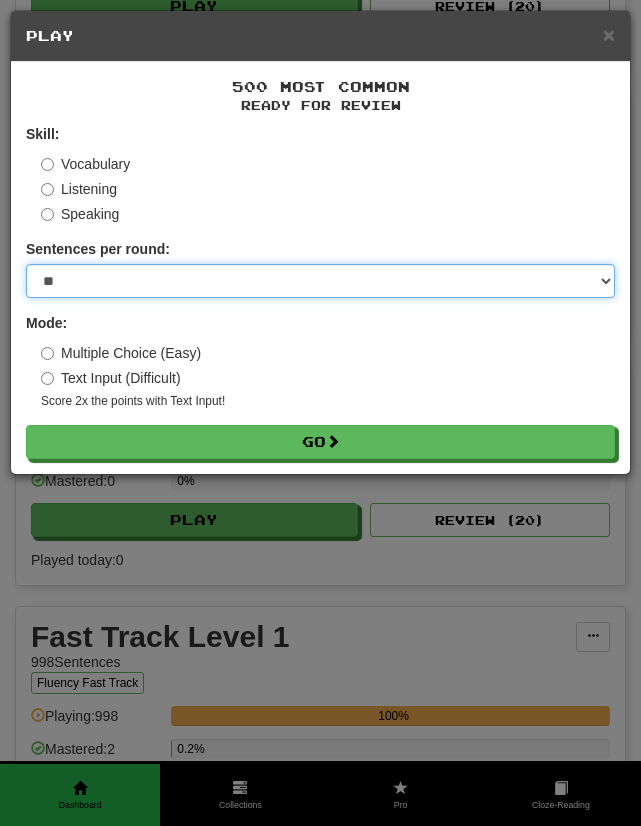 click on "* ** ** ** ** ** *** ********" at bounding box center [320, 281] 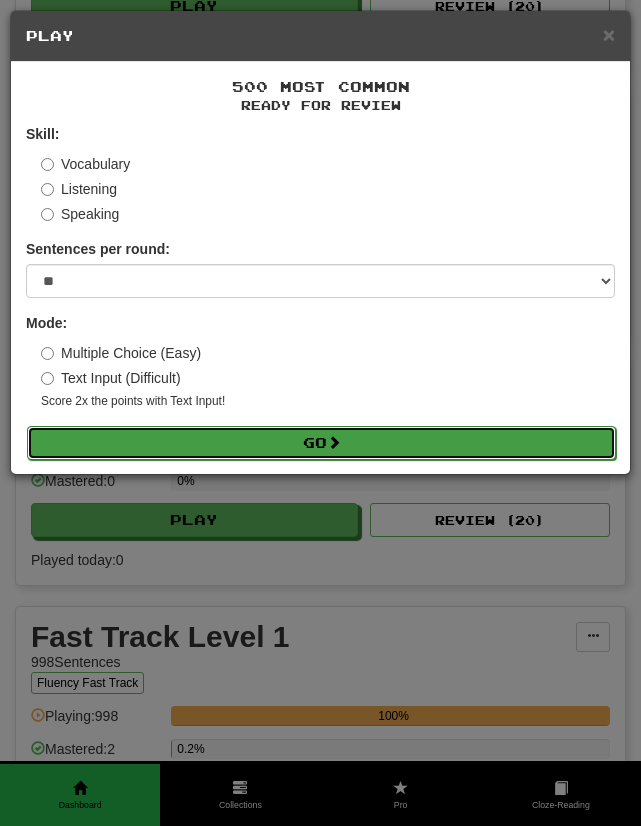 click on "Go" at bounding box center [321, 443] 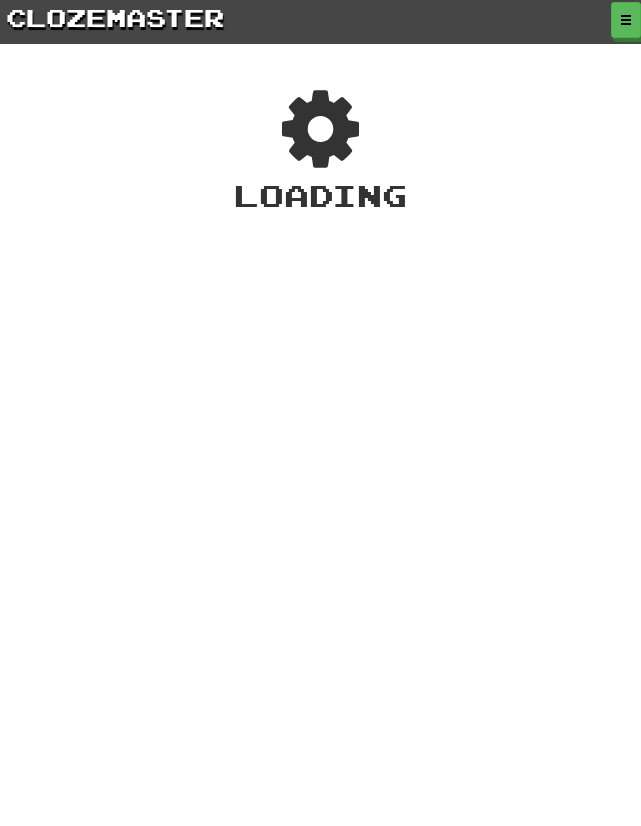 scroll, scrollTop: 0, scrollLeft: 0, axis: both 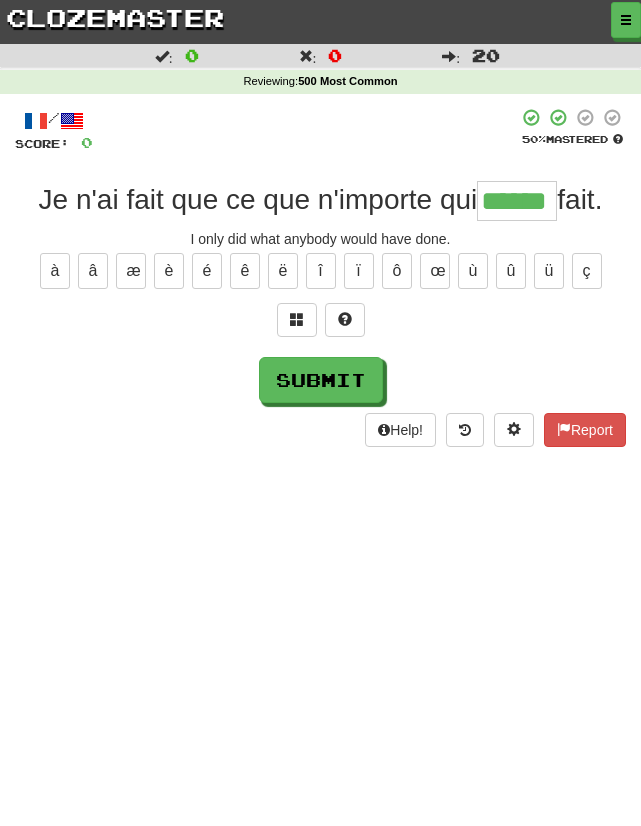 type on "******" 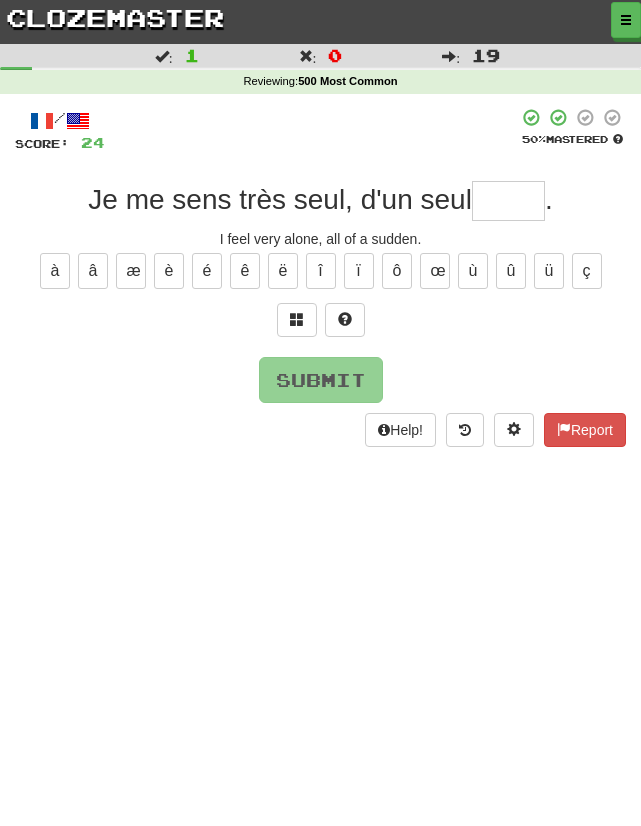 type on "*" 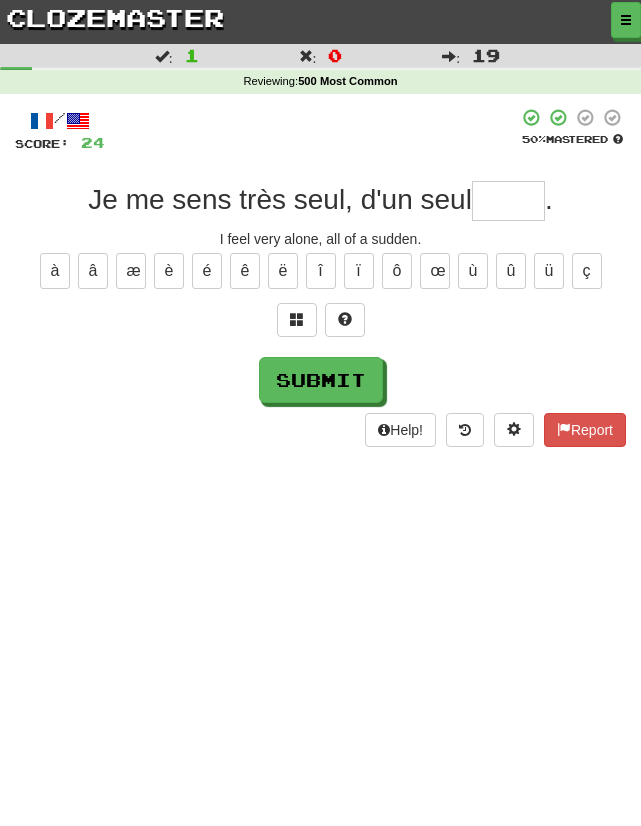 type on "*" 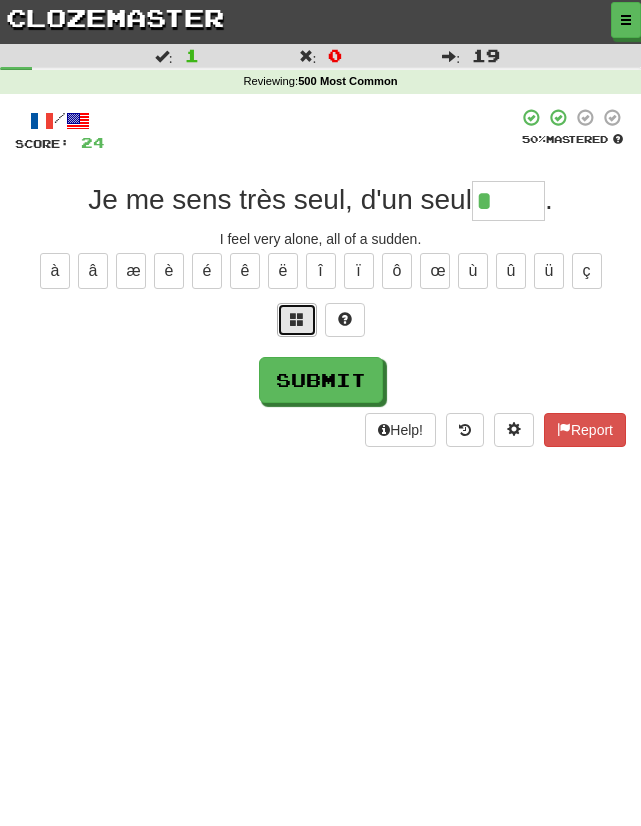 click at bounding box center [297, 320] 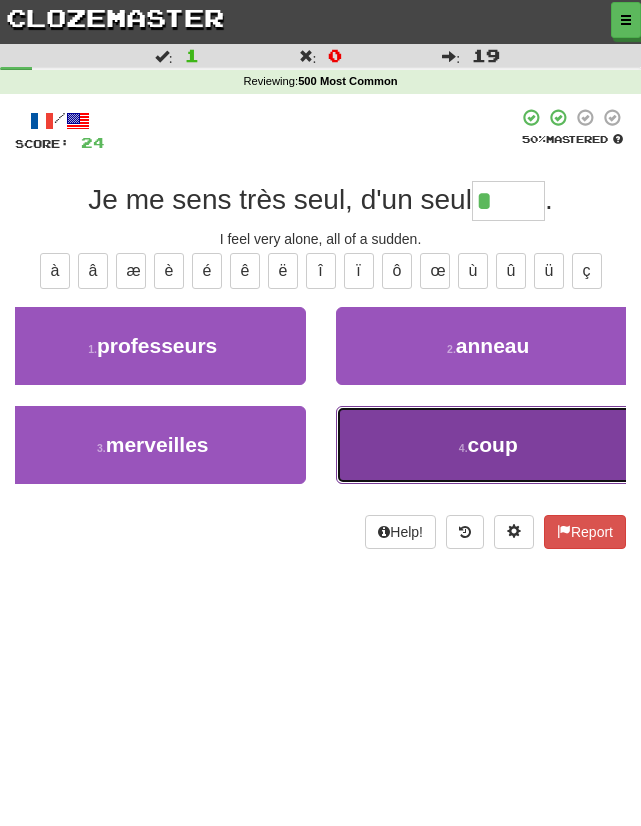 click on "4 .  coup" at bounding box center (489, 445) 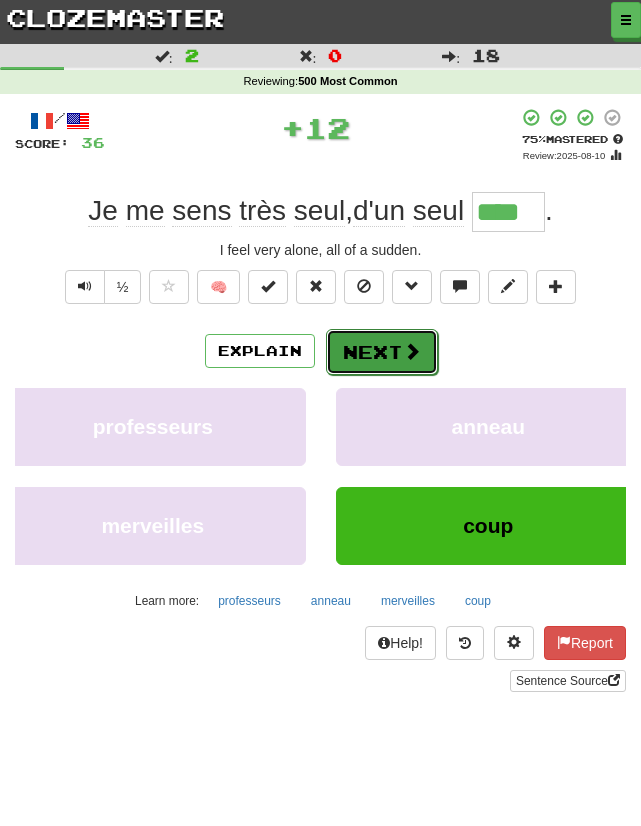 click on "Next" at bounding box center (382, 352) 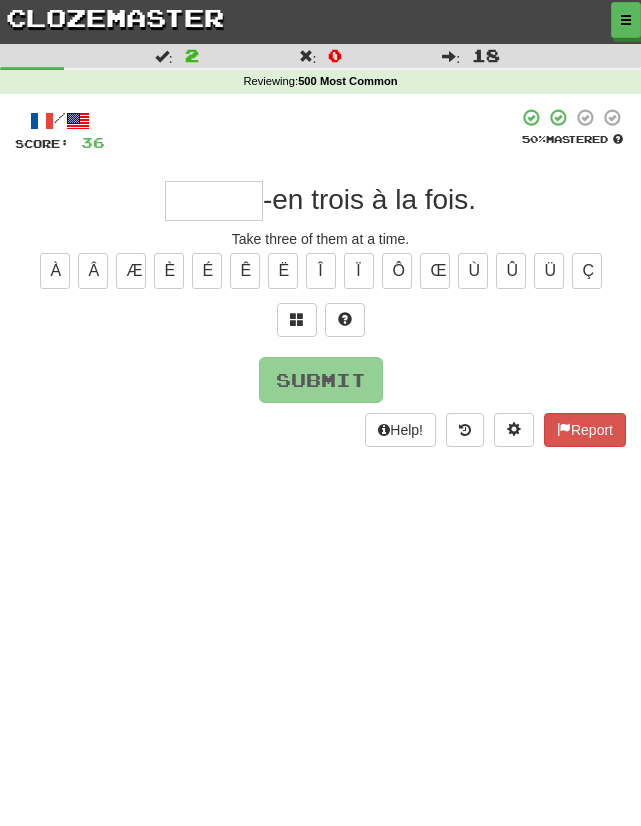 type on "*" 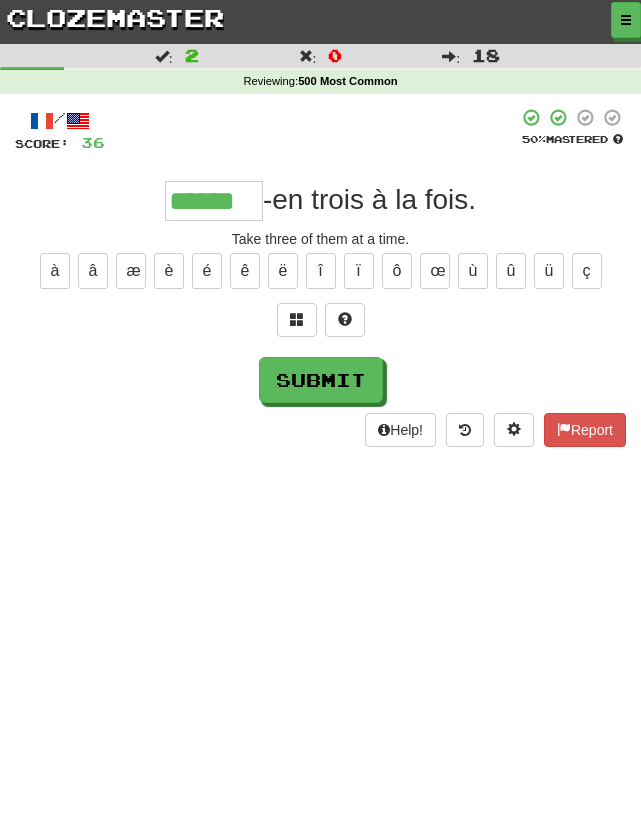 type on "******" 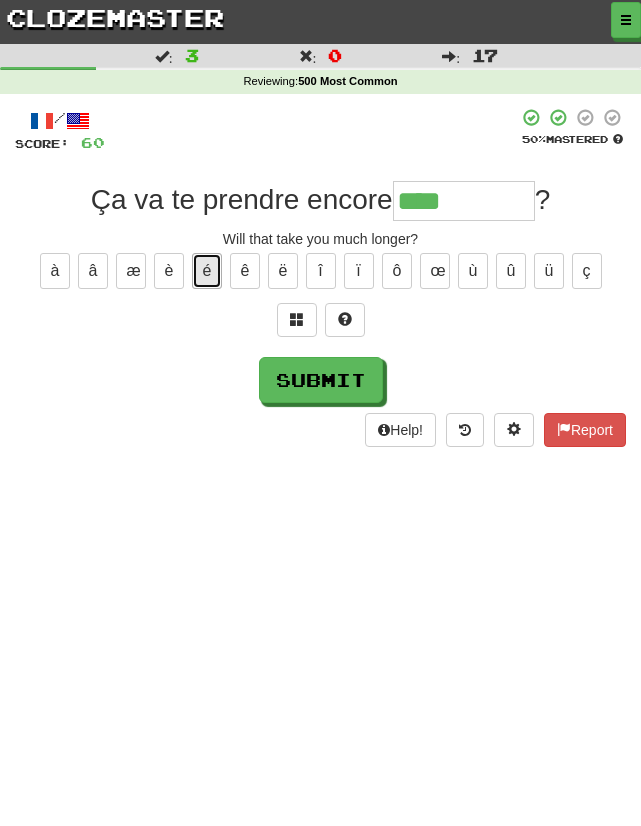 click on "é" at bounding box center [207, 271] 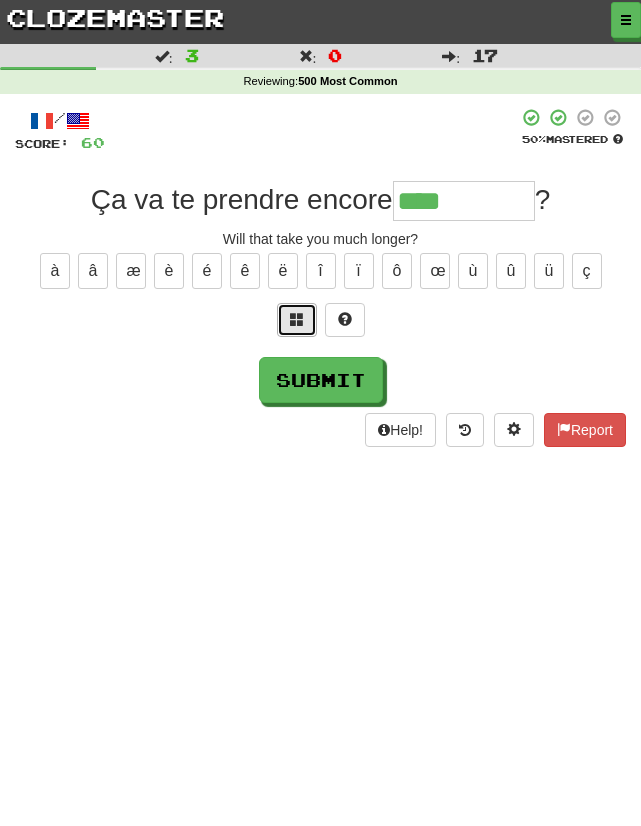 click at bounding box center (297, 319) 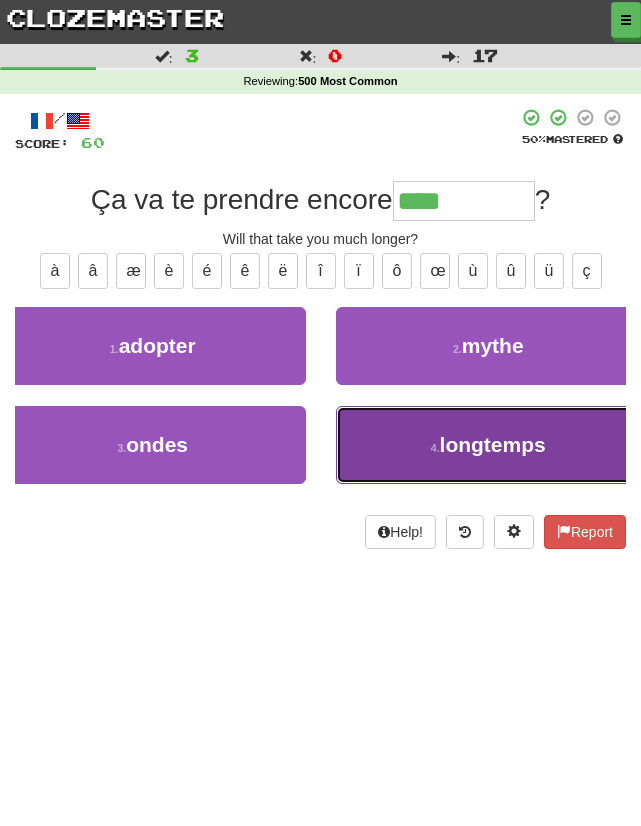 click on "4 .  longtemps" at bounding box center (489, 445) 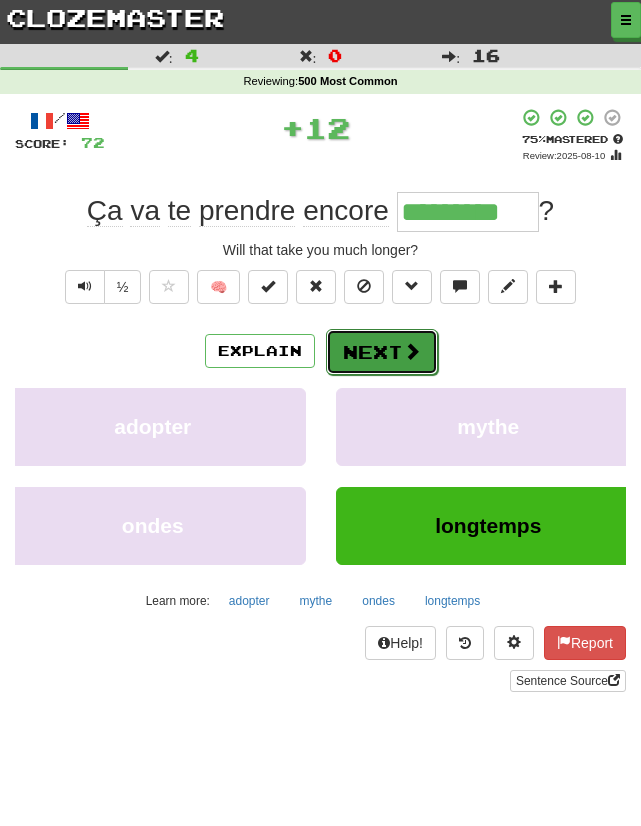 click on "Next" at bounding box center [382, 352] 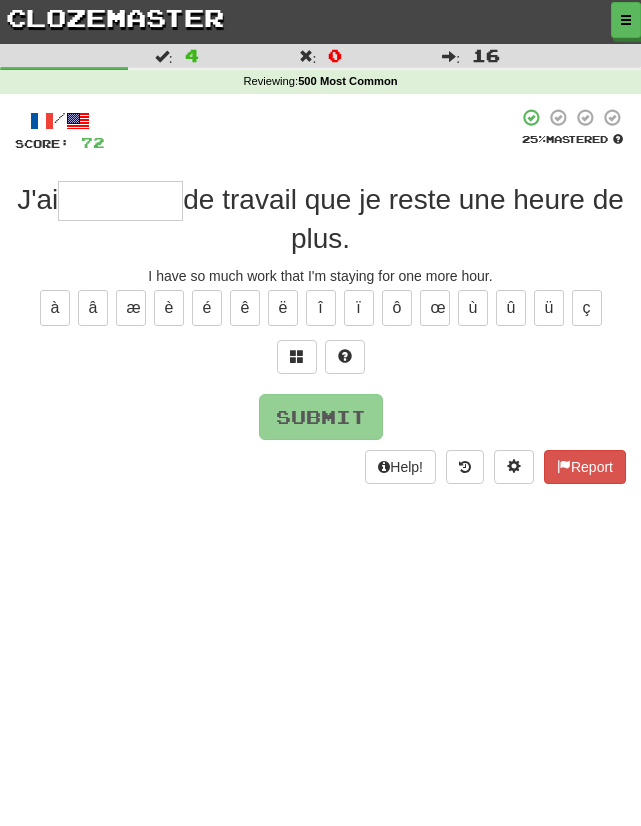 type on "*" 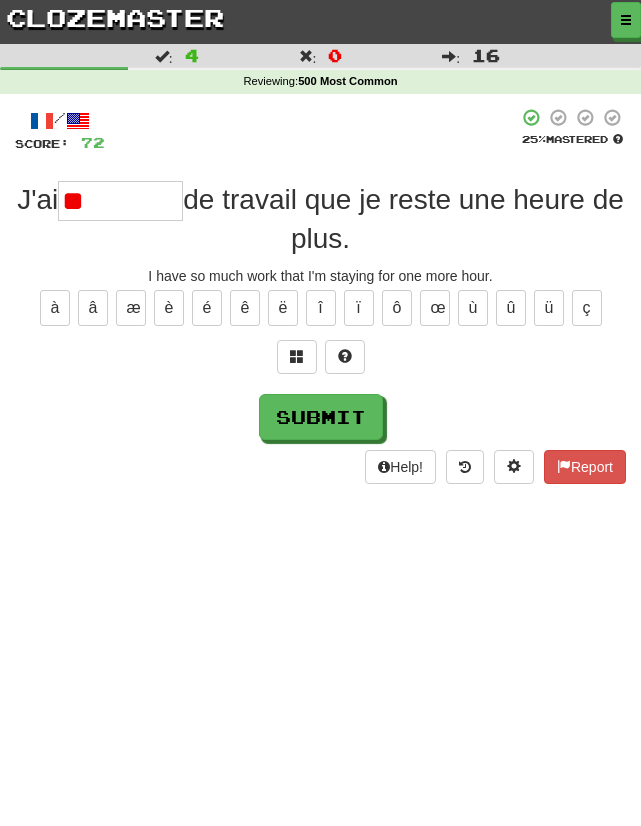 type on "*" 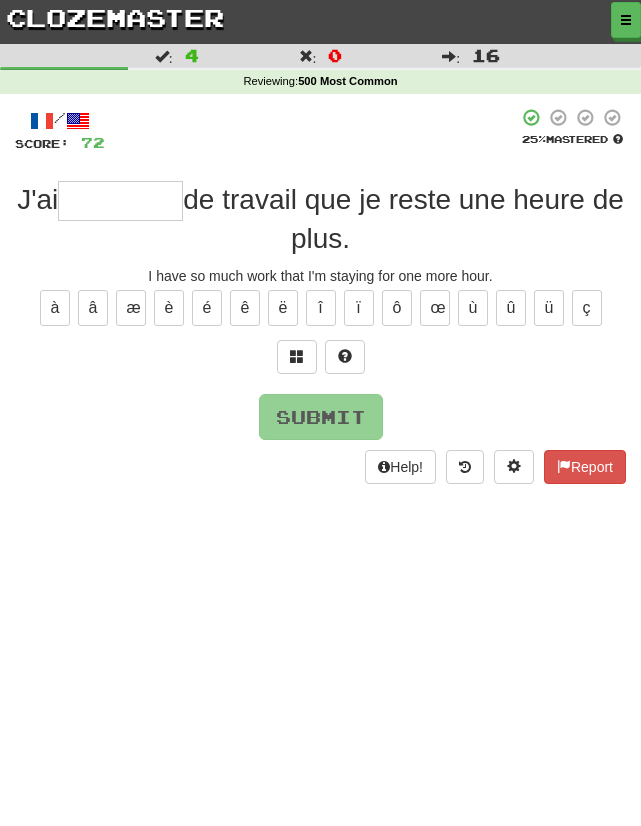 type on "*" 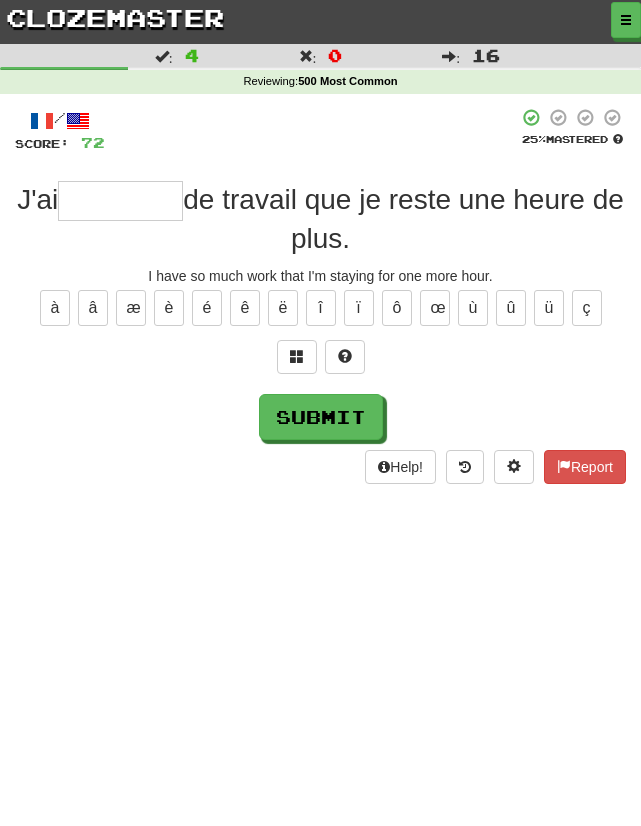 type on "*" 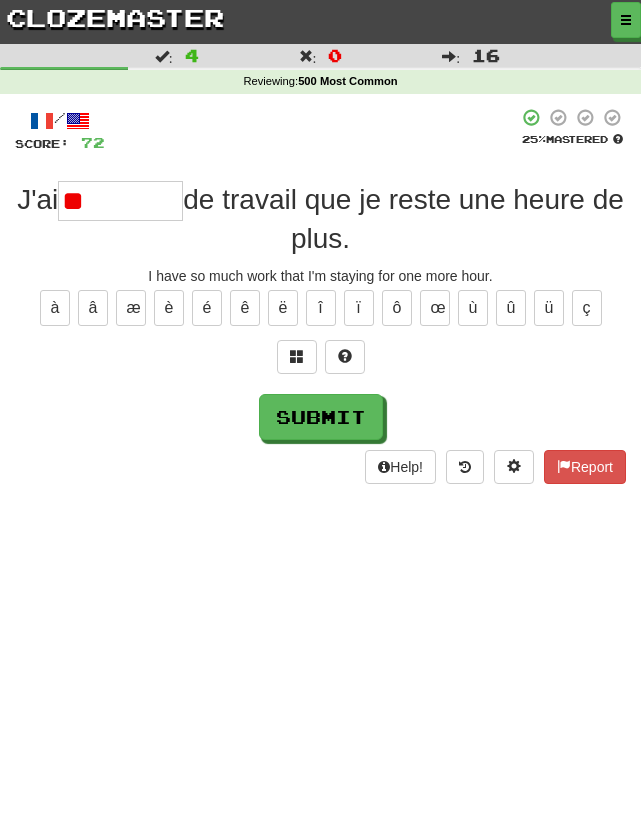 type on "*" 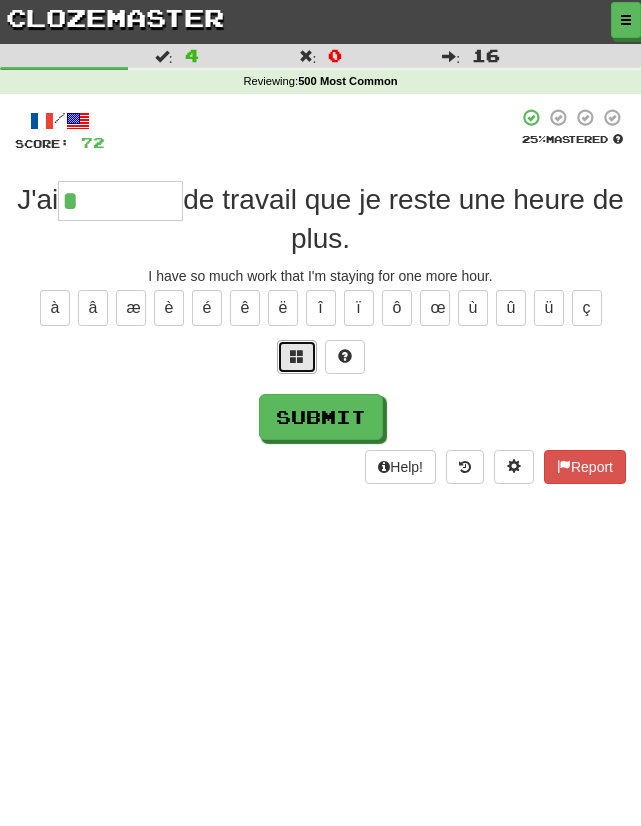 click at bounding box center (297, 356) 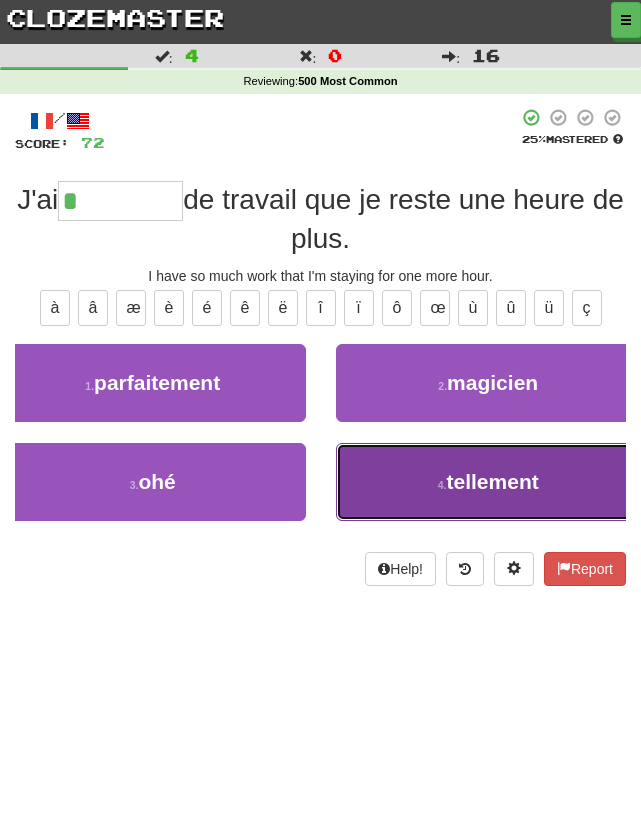 click on "4 .  tellement" at bounding box center (489, 482) 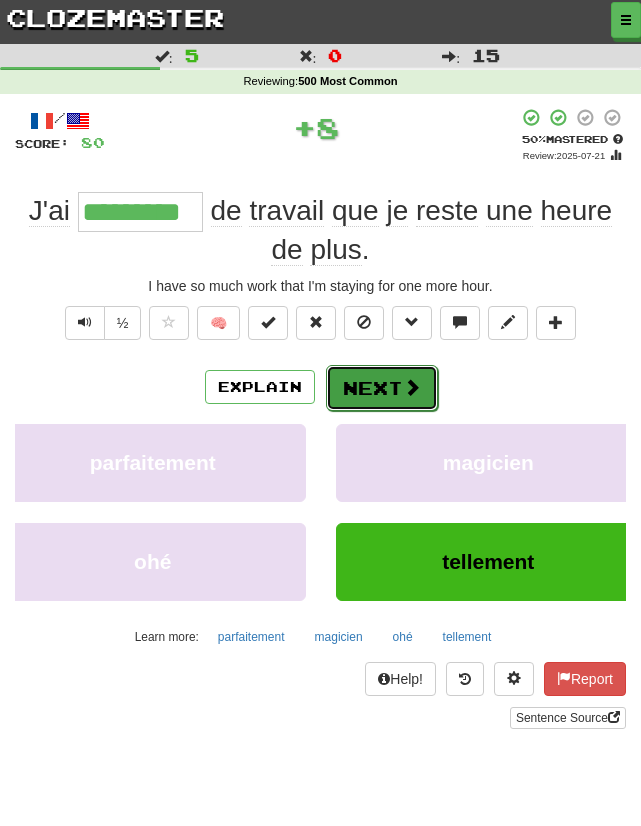click on "Next" at bounding box center (382, 388) 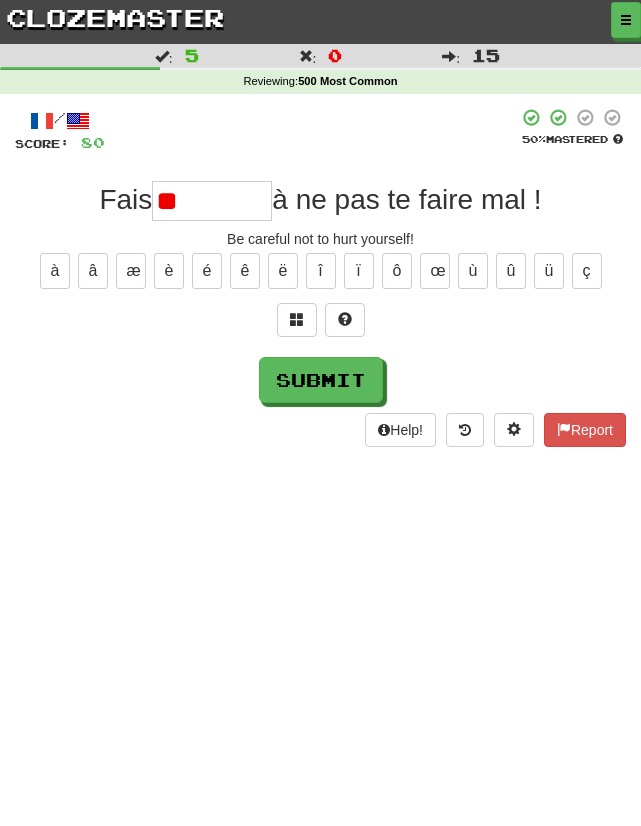 type on "*" 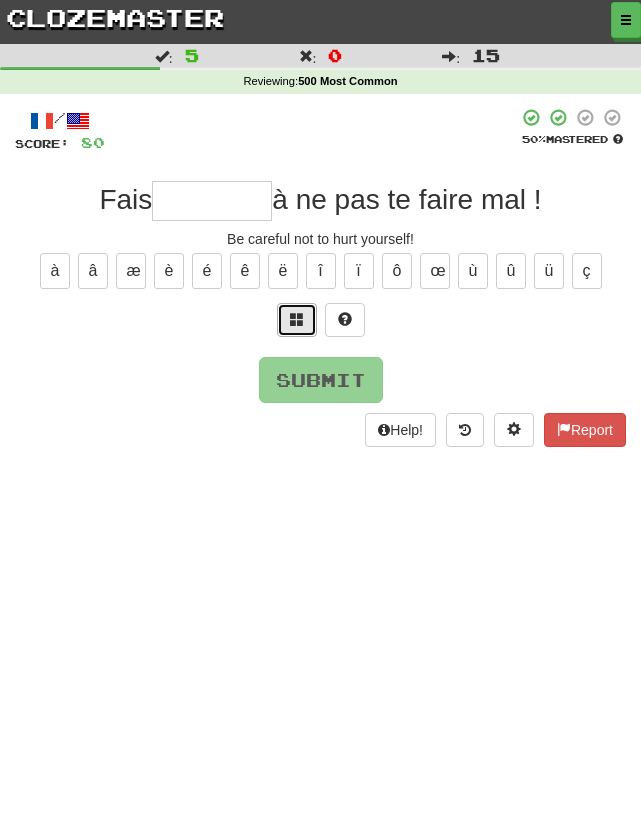 click at bounding box center [297, 319] 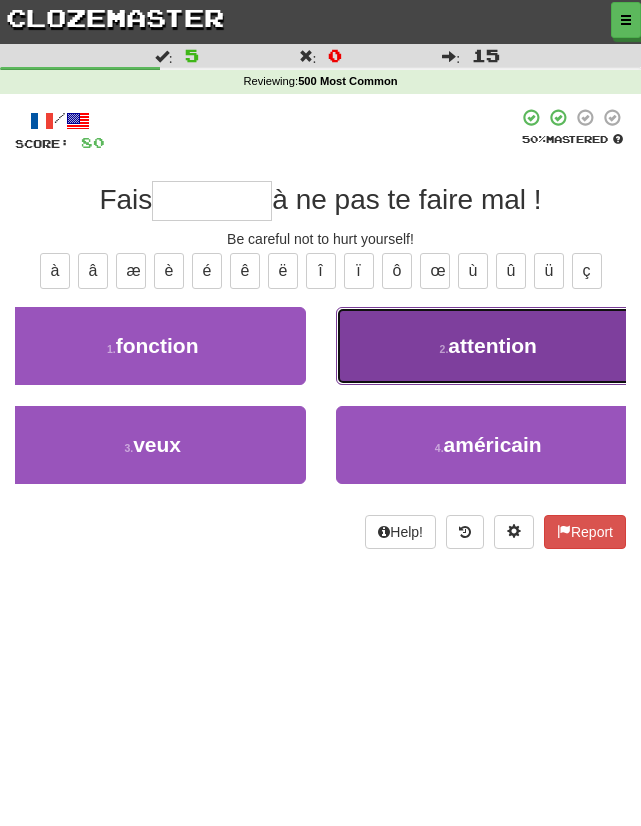click on "2 .  attention" at bounding box center (489, 346) 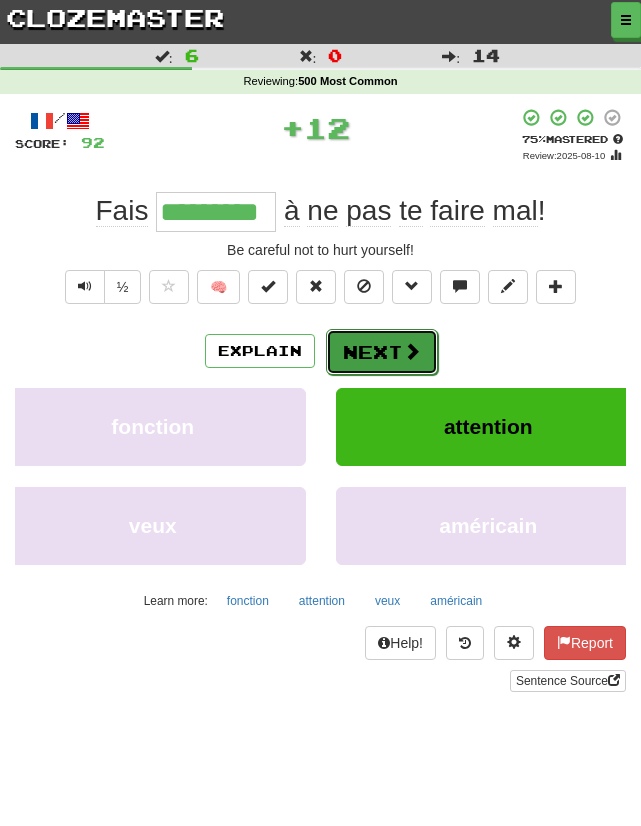 click on "Next" at bounding box center [382, 352] 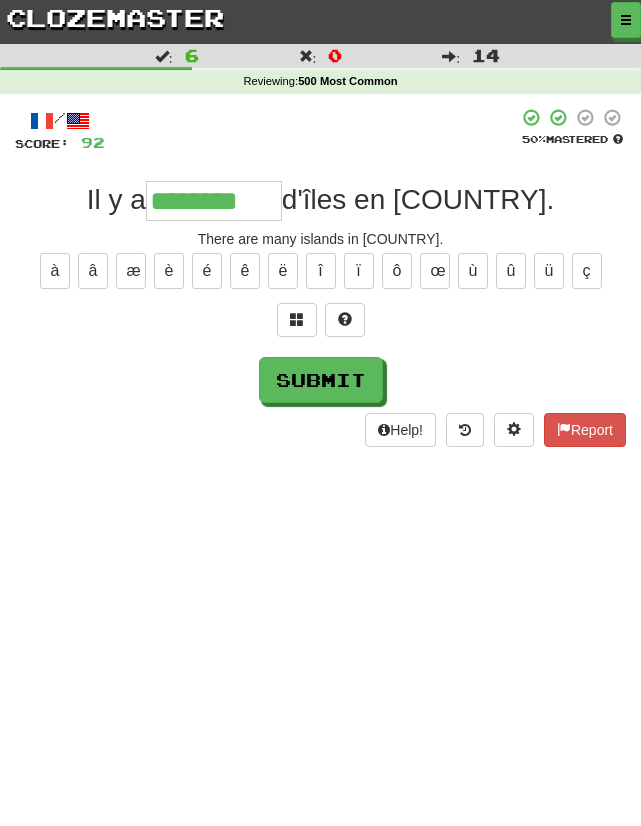 type on "********" 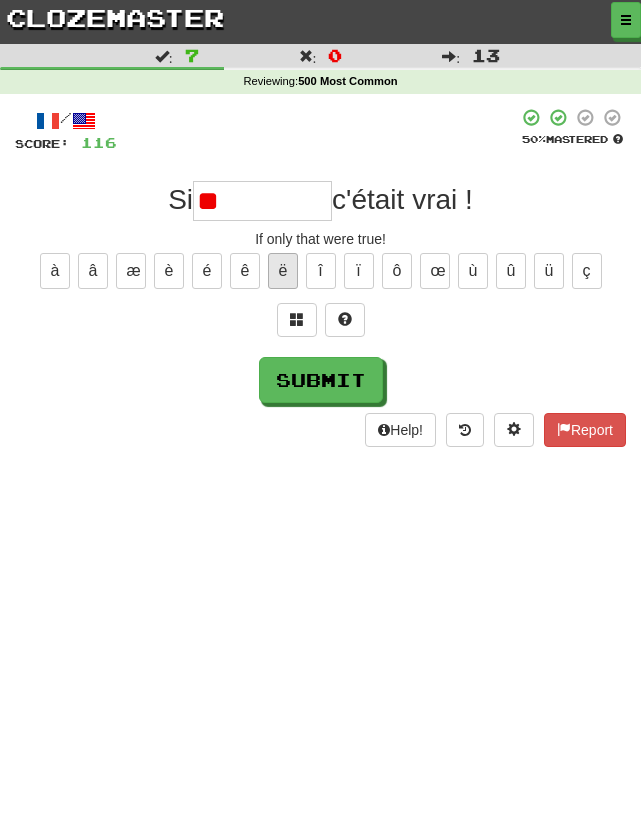 type on "*" 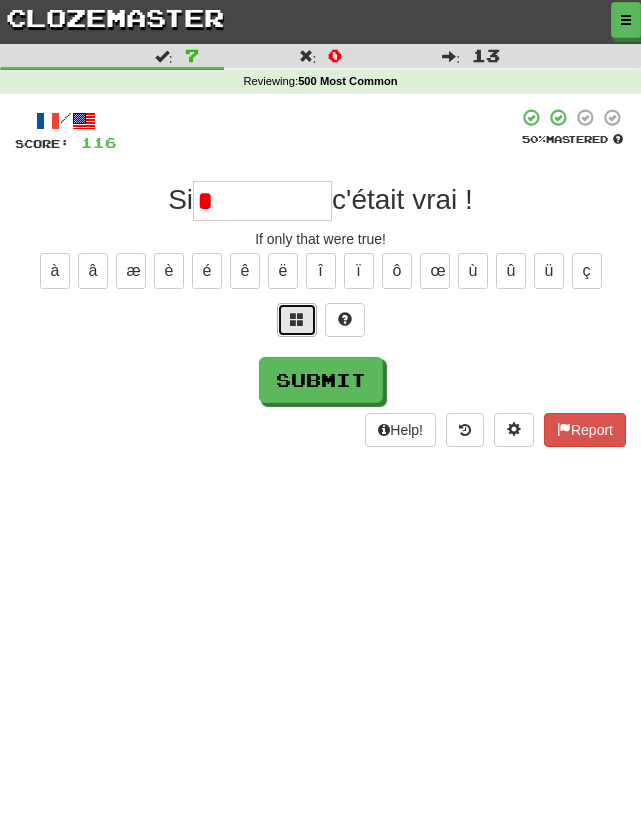 click at bounding box center (297, 319) 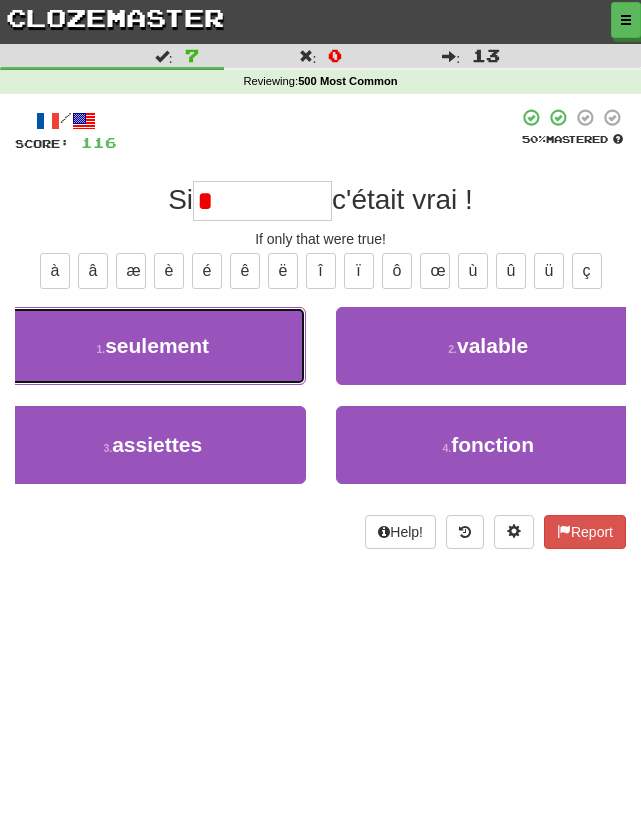 click on "1 .  seulement" at bounding box center [153, 346] 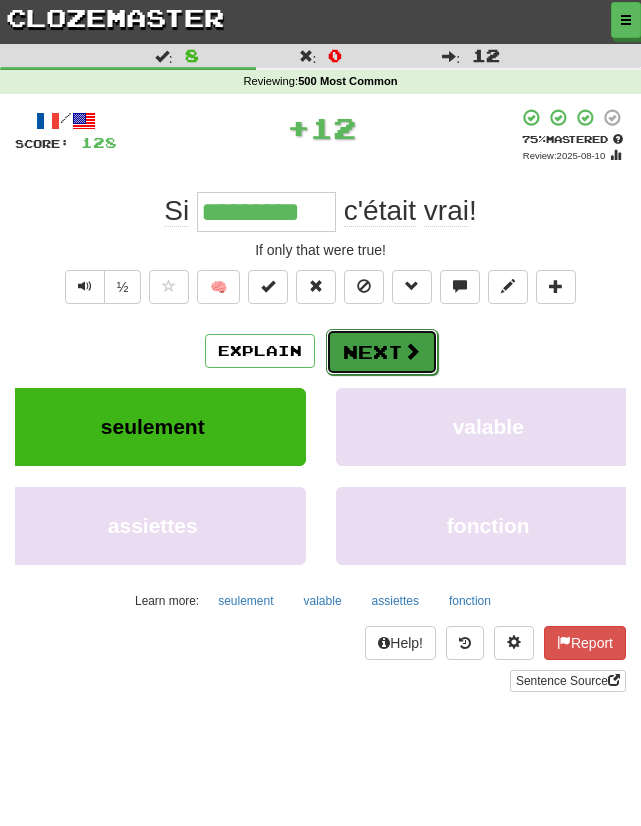click on "Next" at bounding box center (382, 352) 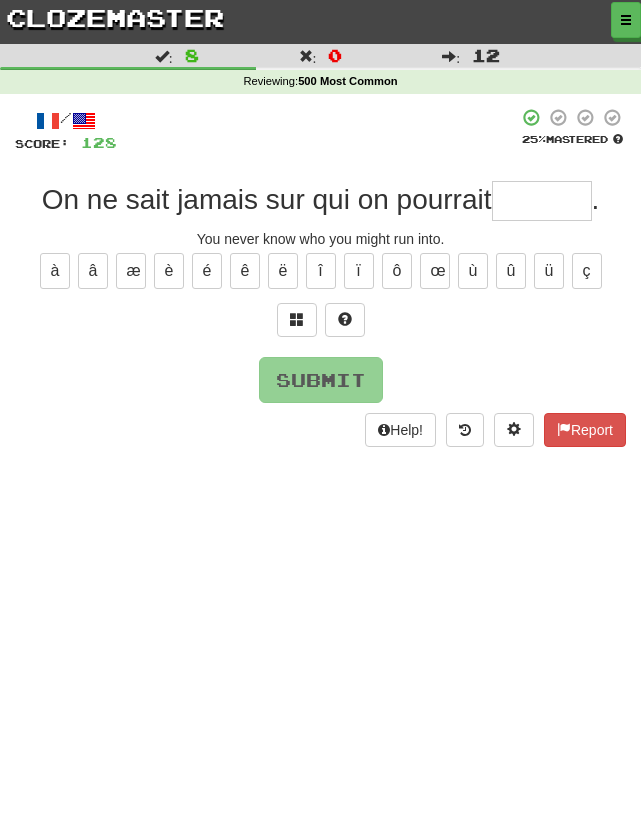 type on "*" 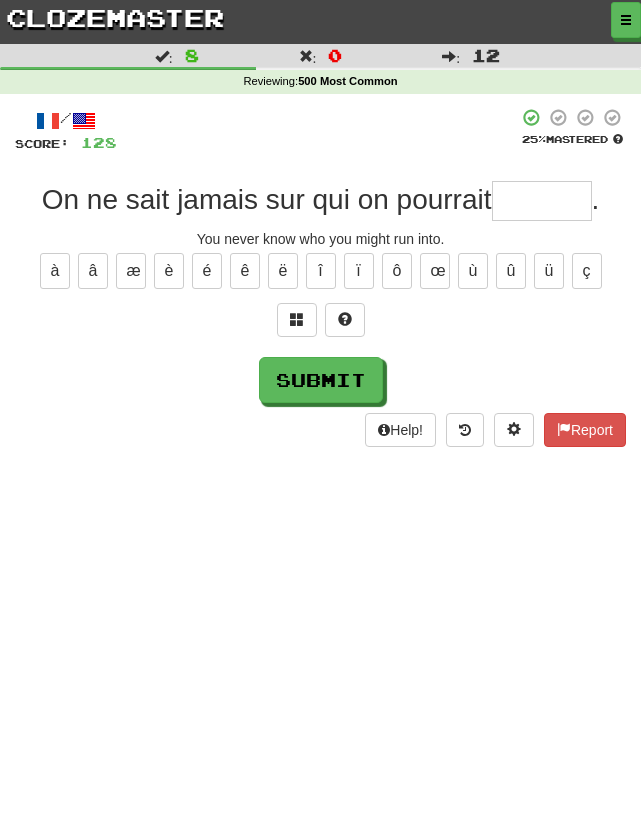 type on "*" 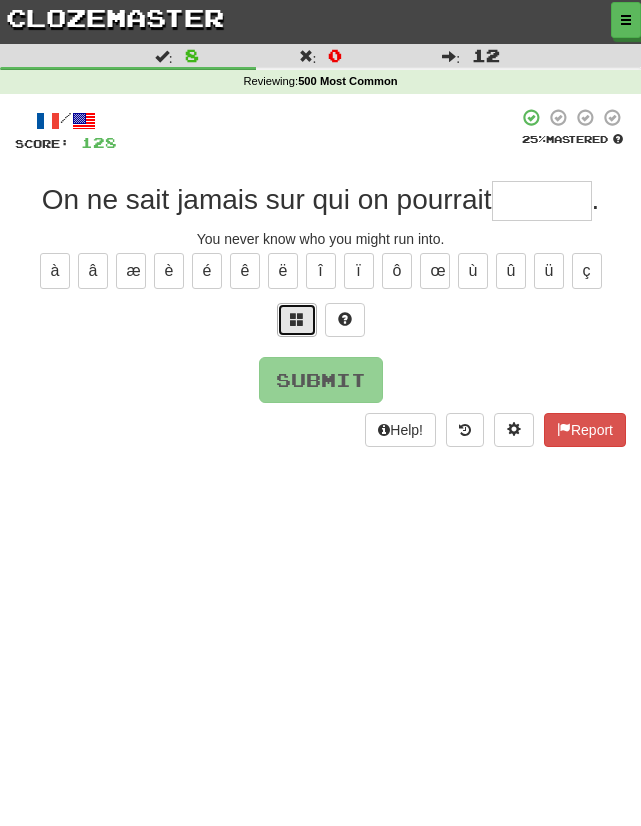 click at bounding box center (297, 320) 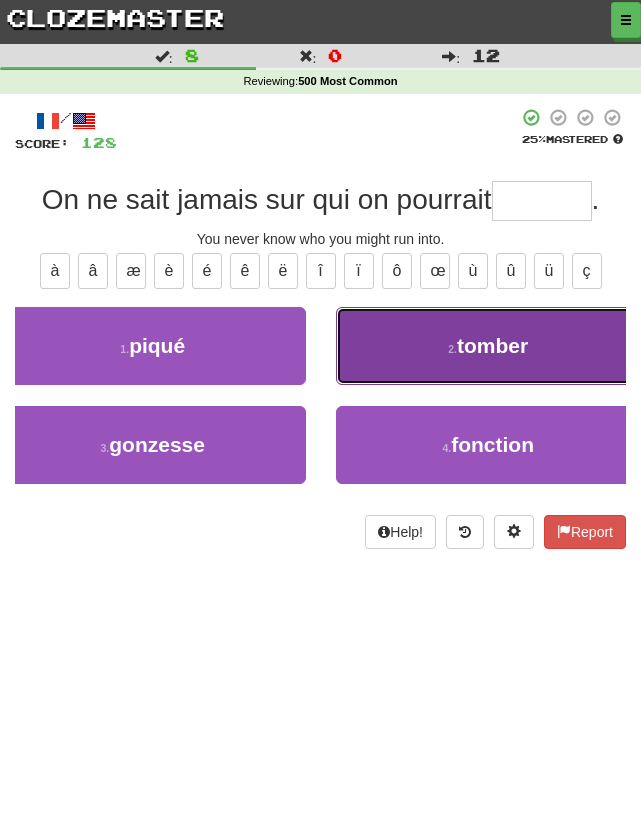 click on "tomber" at bounding box center (492, 345) 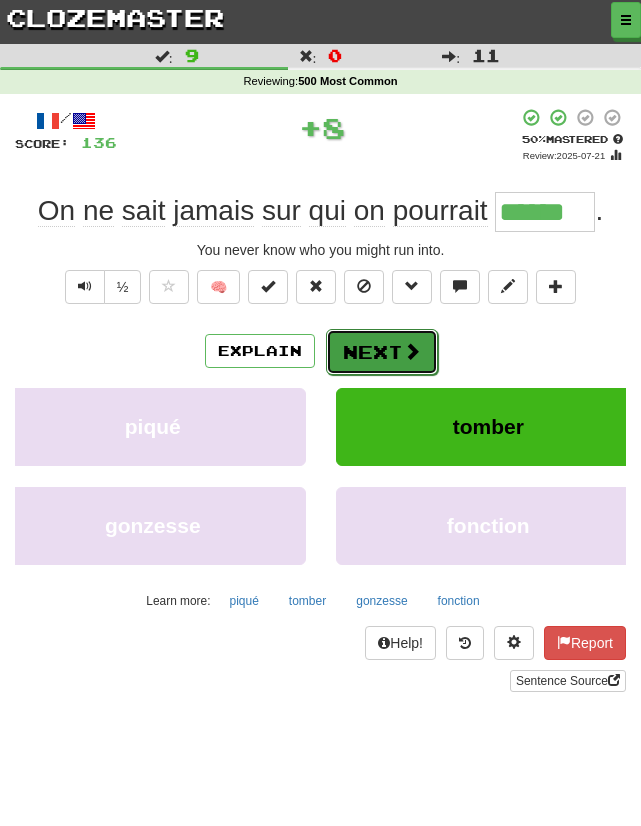 click on "Next" at bounding box center [382, 352] 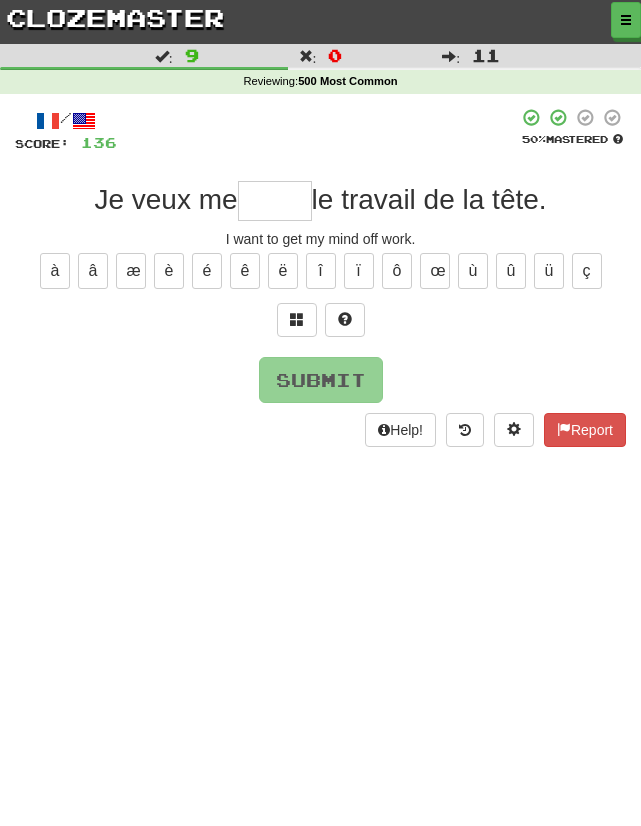 type on "*" 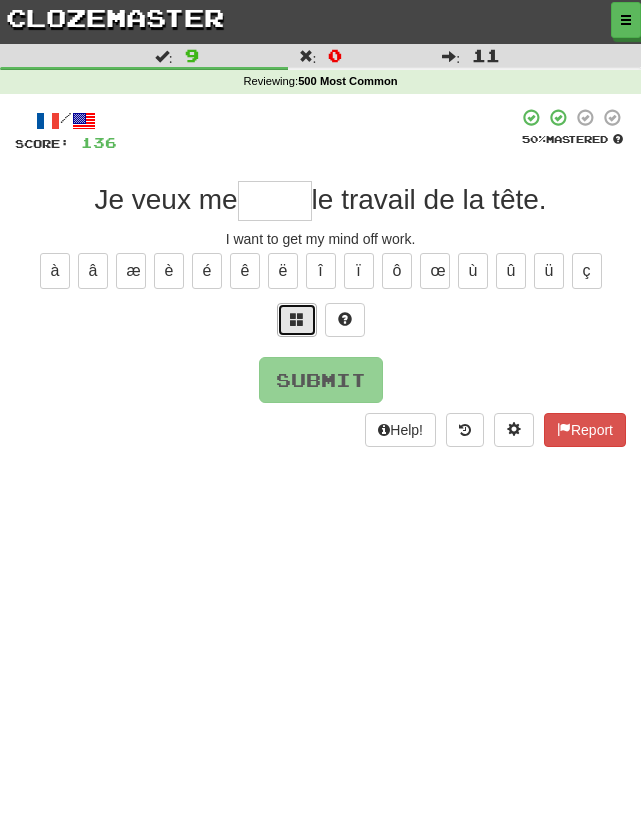 click at bounding box center (297, 319) 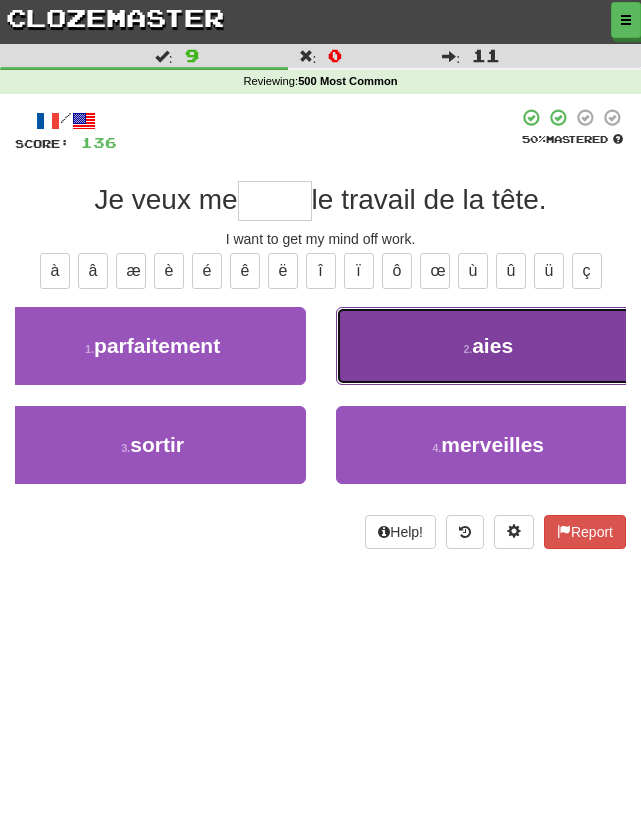 click on "2 .  aies" at bounding box center (489, 346) 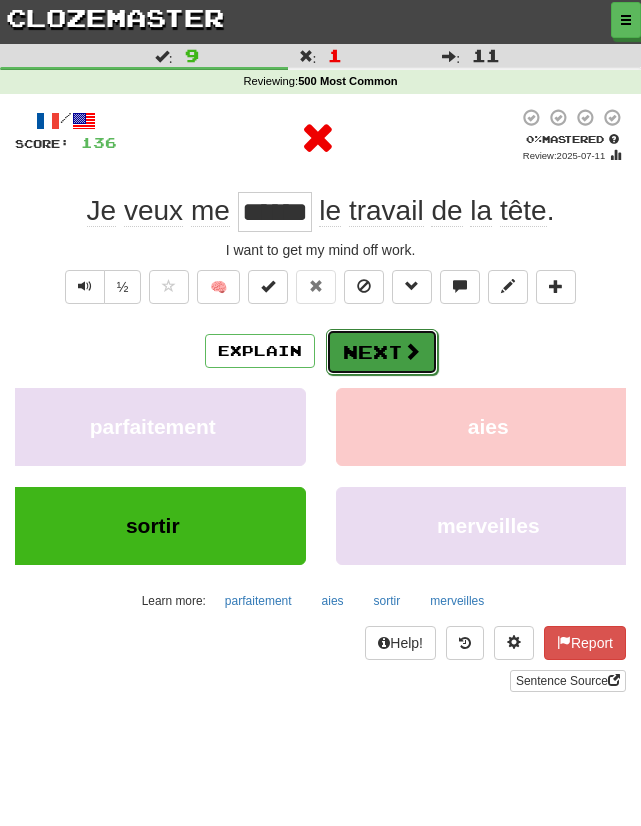 click at bounding box center [412, 351] 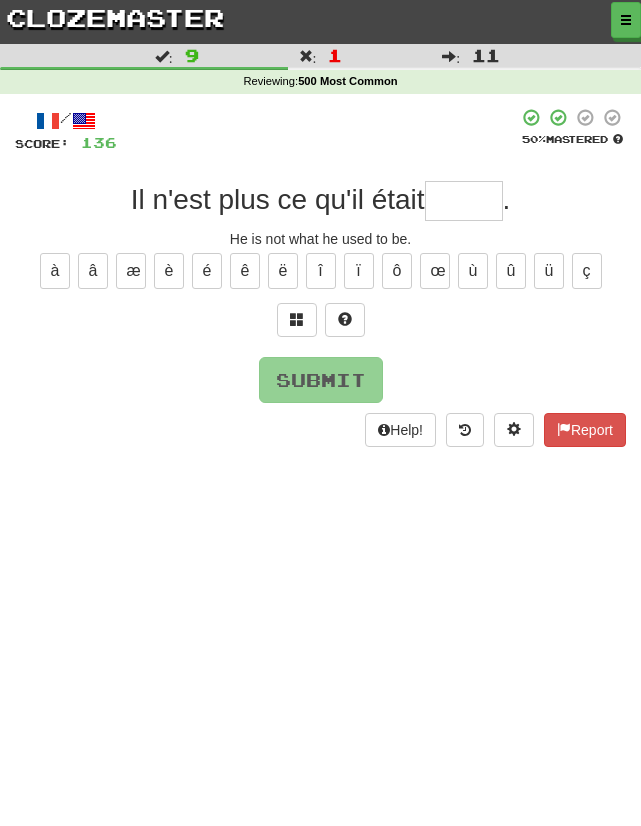 type on "*" 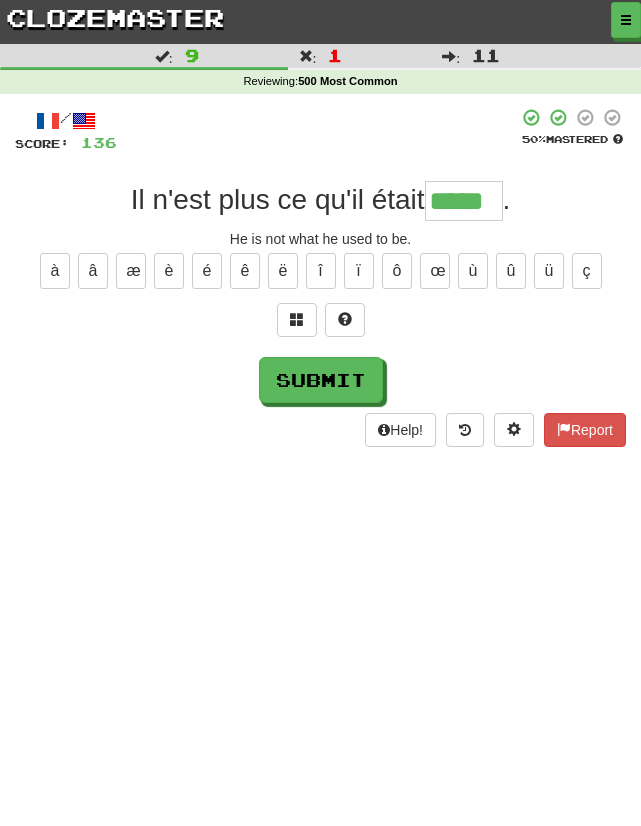 type on "*****" 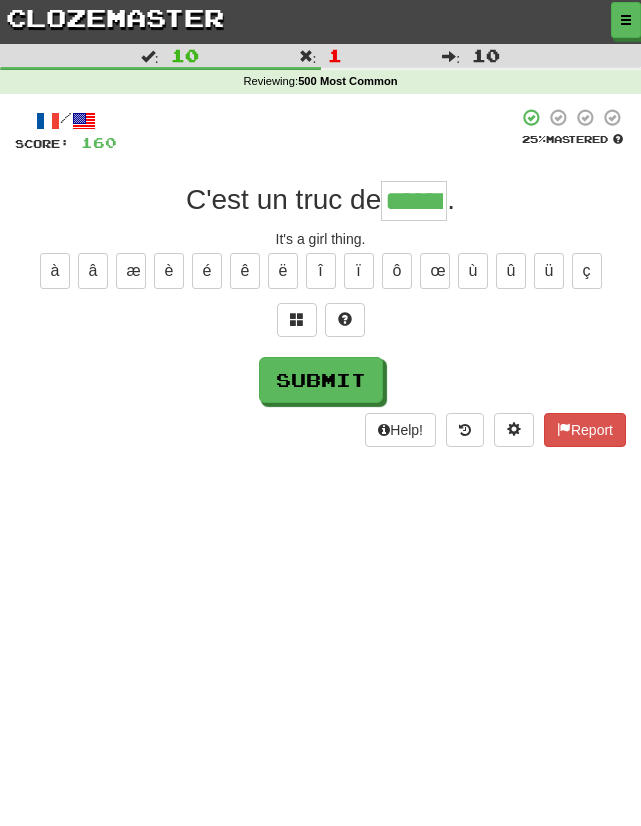 type on "******" 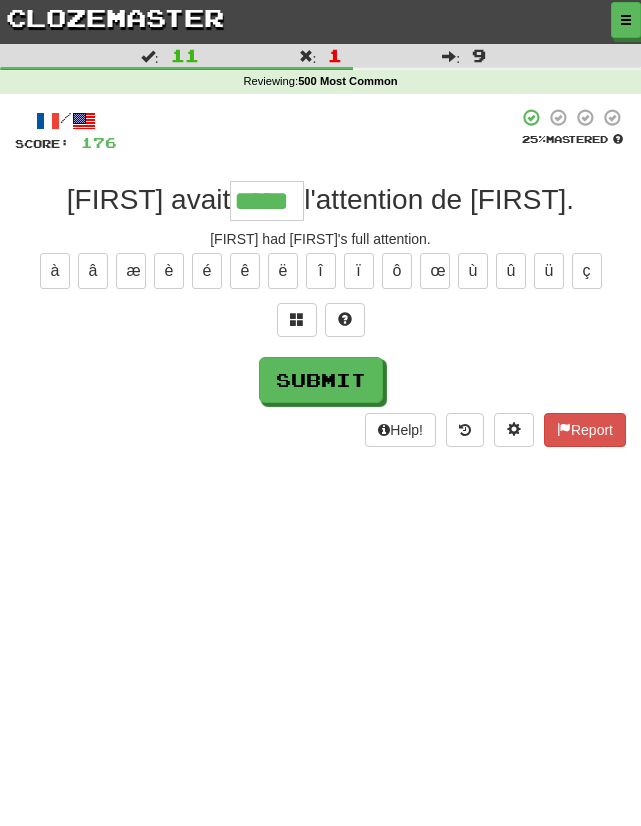 type on "*****" 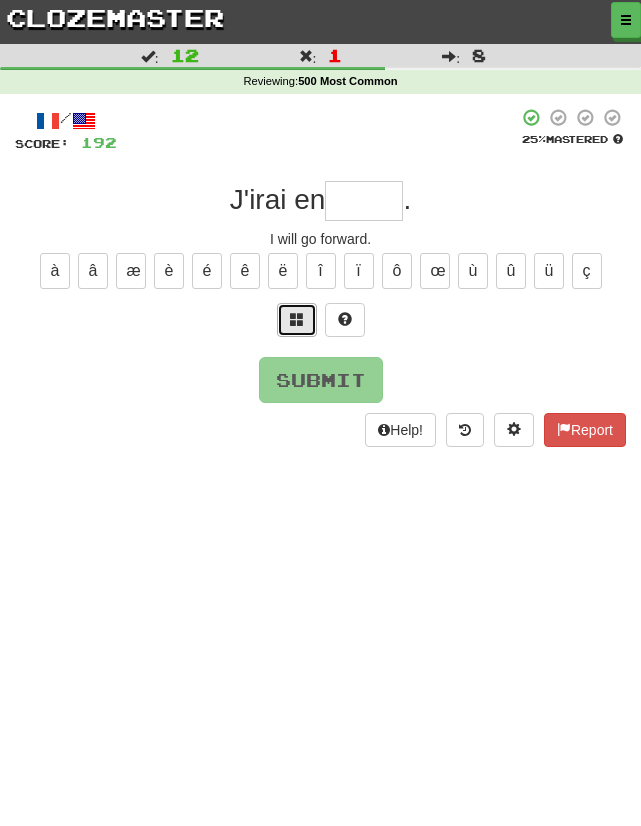click at bounding box center (297, 320) 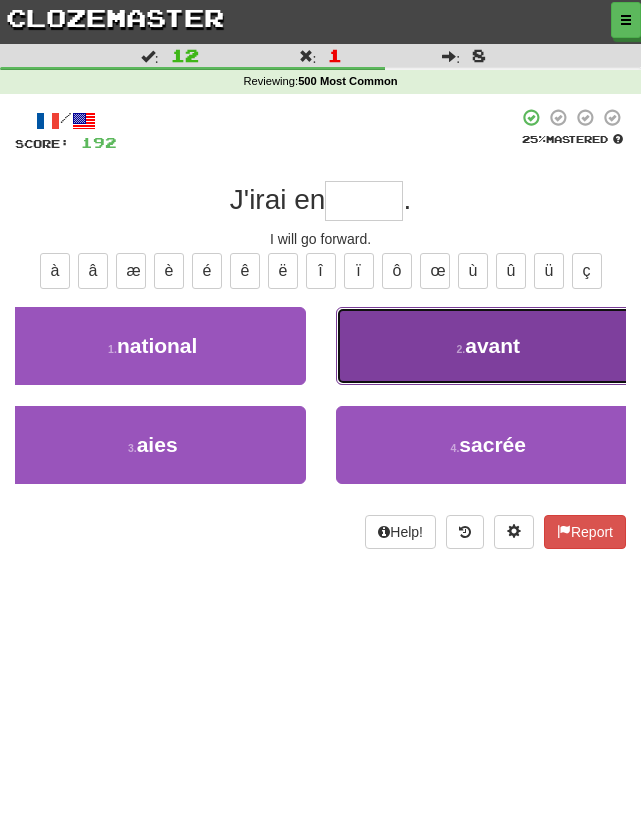 click on "2 .  avant" at bounding box center (489, 346) 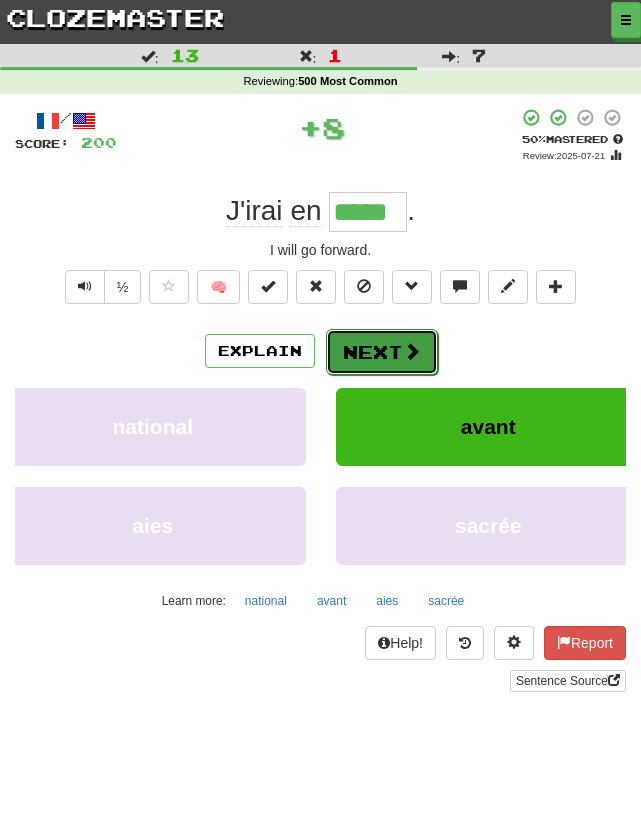 click on "Next" at bounding box center (382, 352) 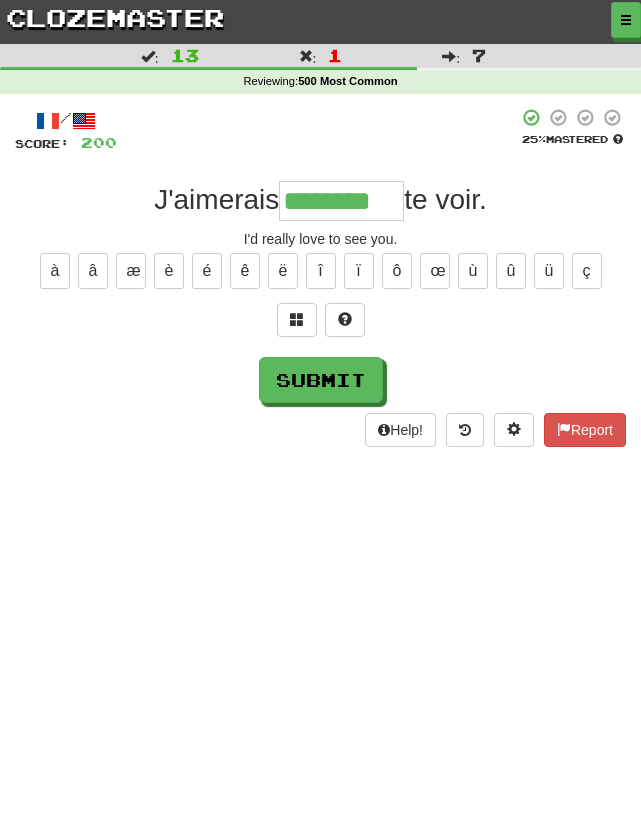 type on "*********" 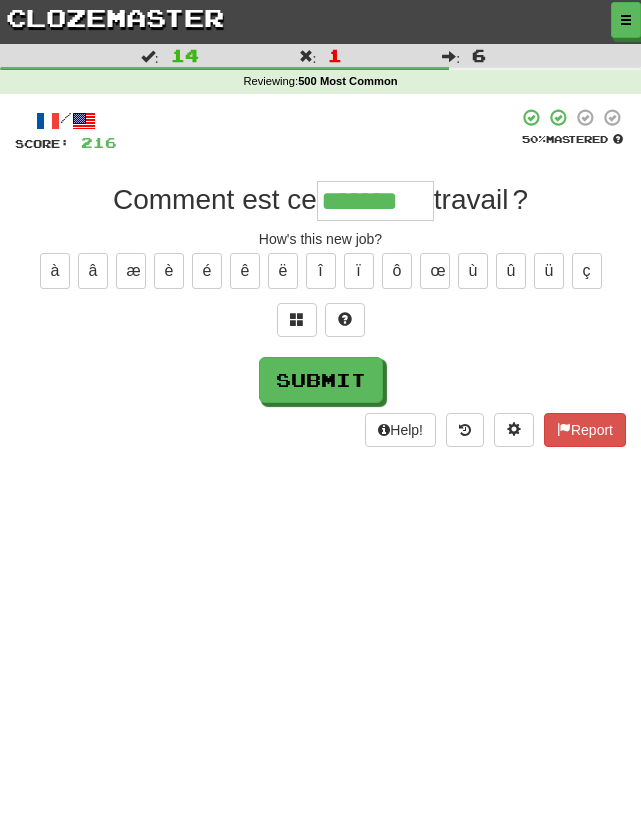 type on "*******" 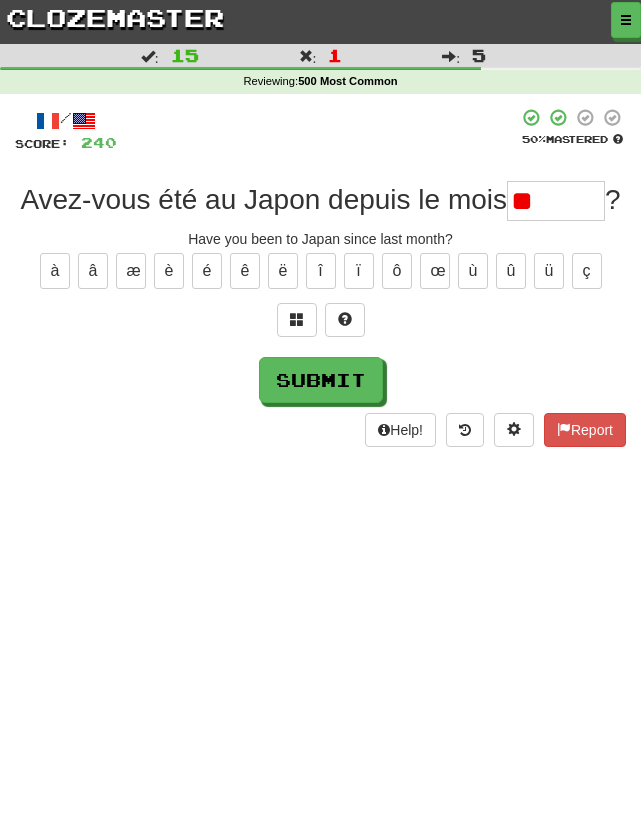 type on "*" 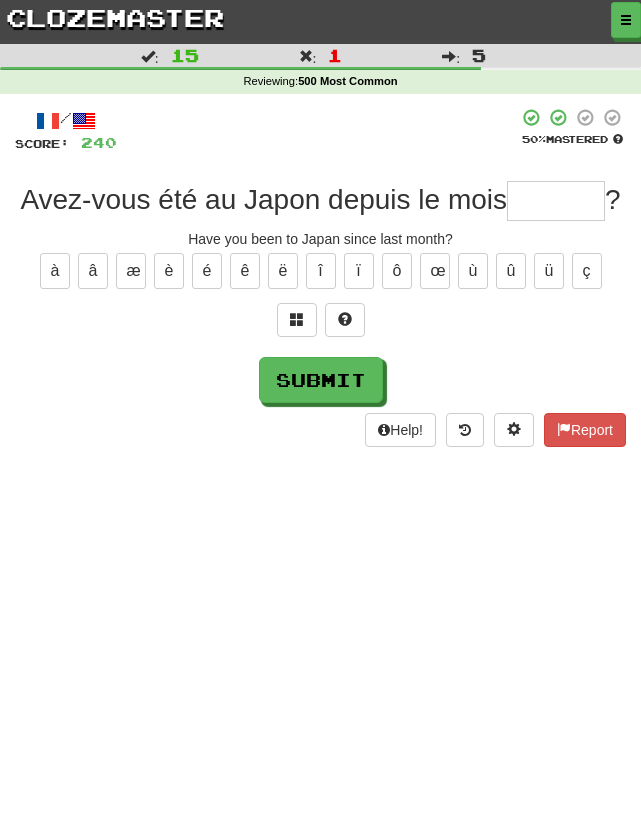 type on "*" 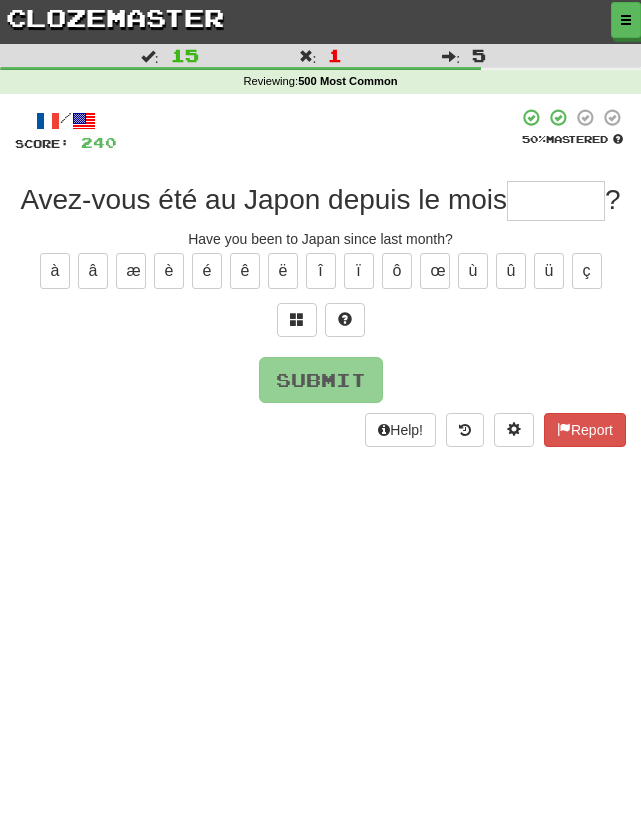 type on "*" 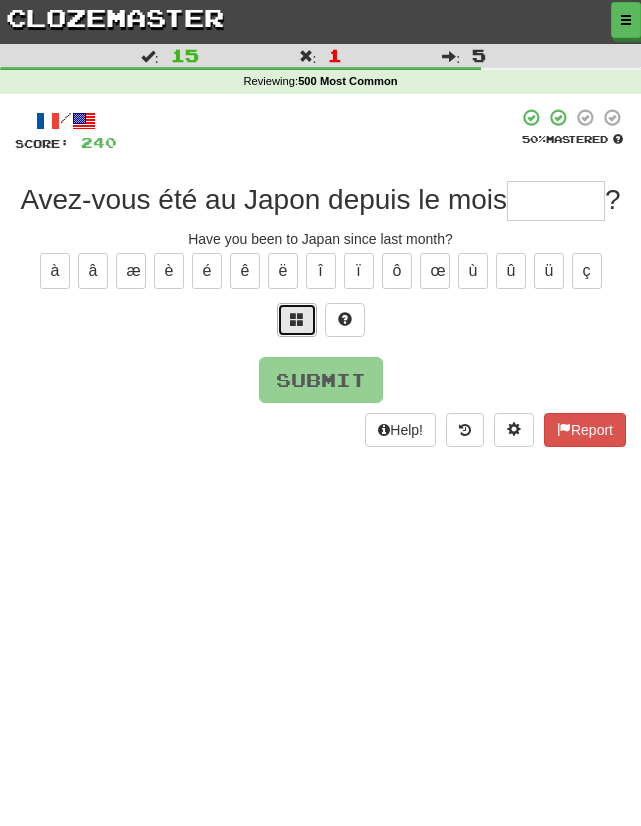 click at bounding box center (297, 319) 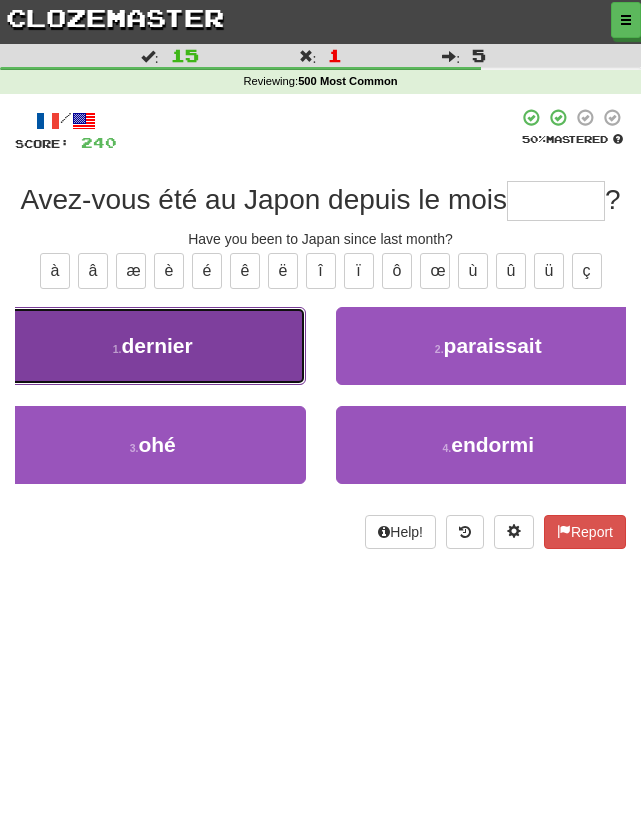 click on "1 .  dernier" at bounding box center [153, 346] 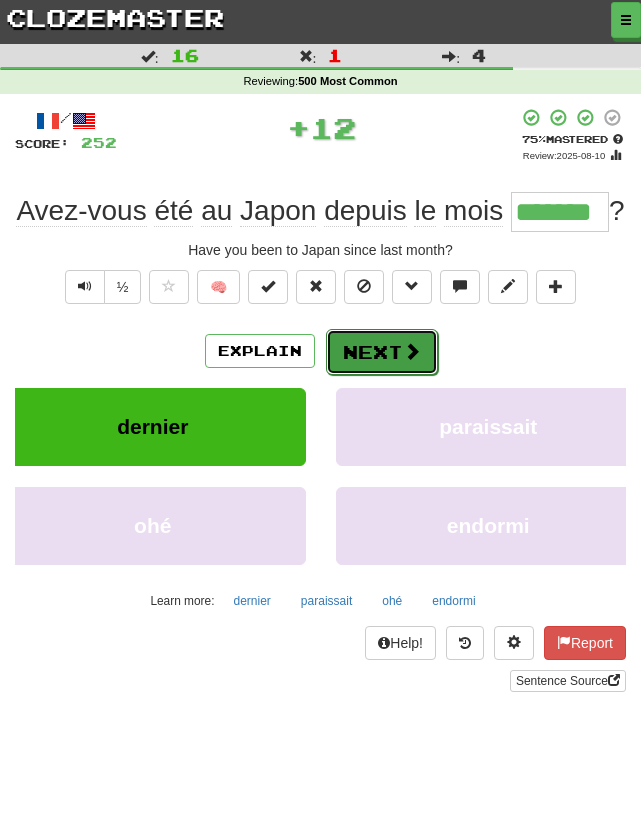 click on "Next" at bounding box center [382, 352] 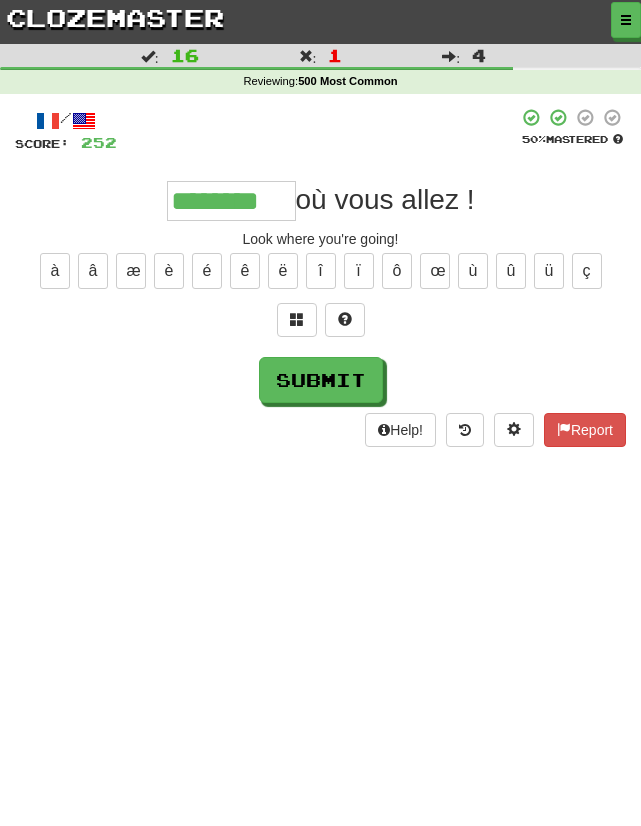 type on "********" 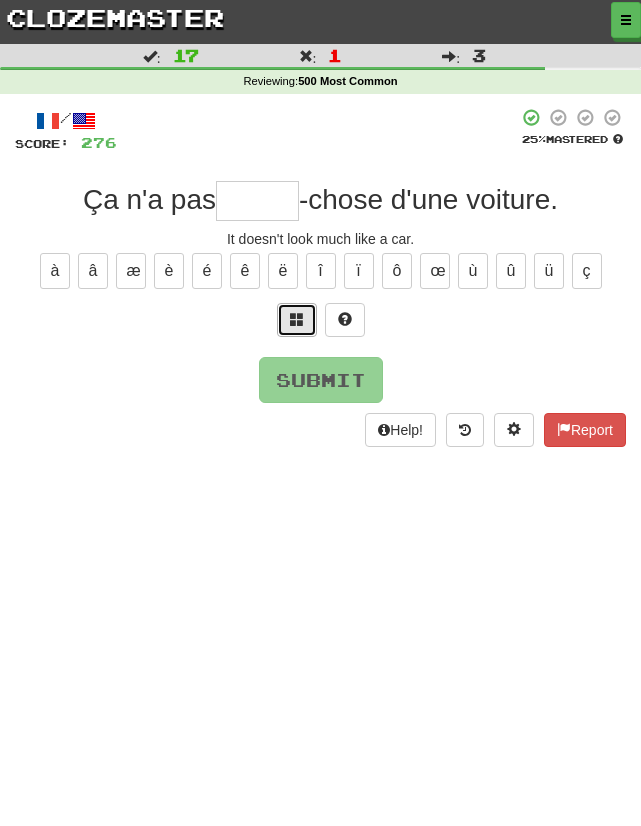 click at bounding box center [297, 320] 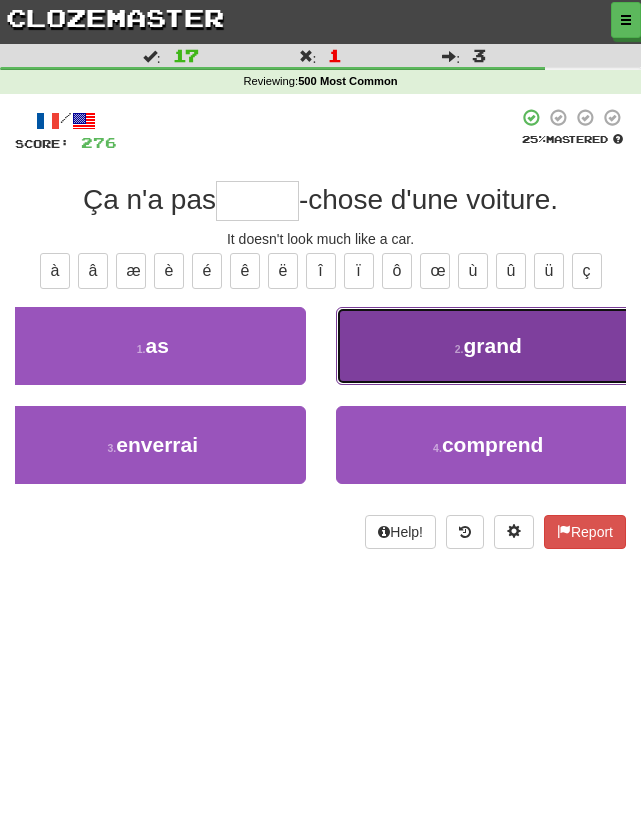 click on "2 .  grand" at bounding box center (489, 346) 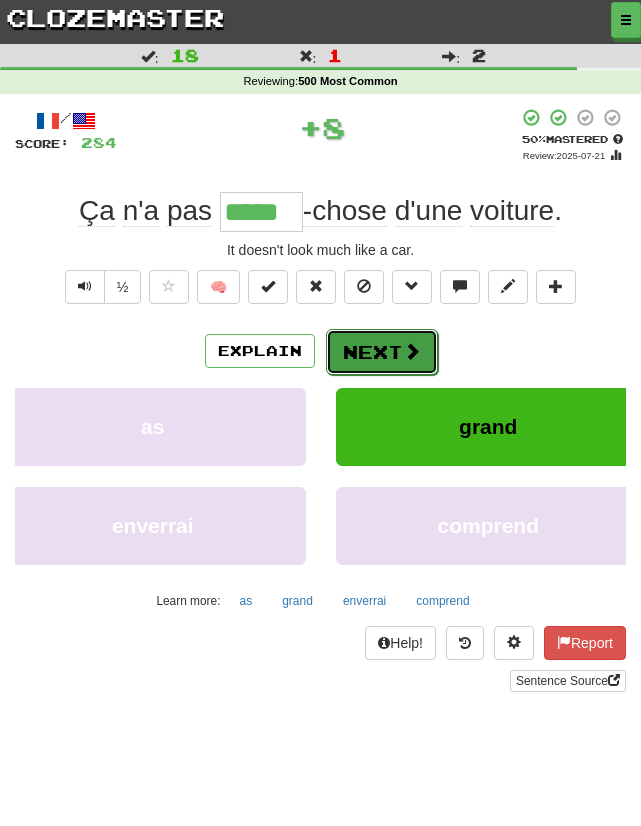 click on "Next" at bounding box center [382, 352] 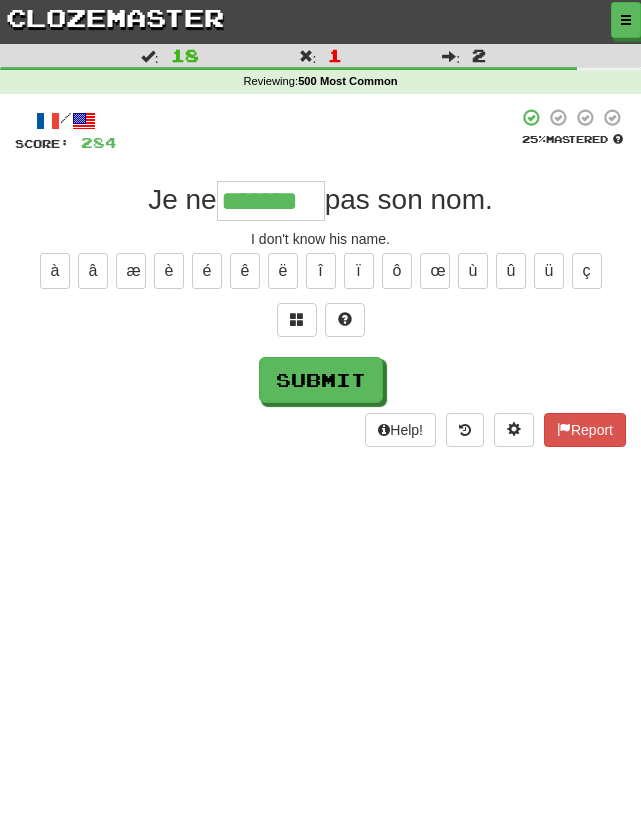 type on "*******" 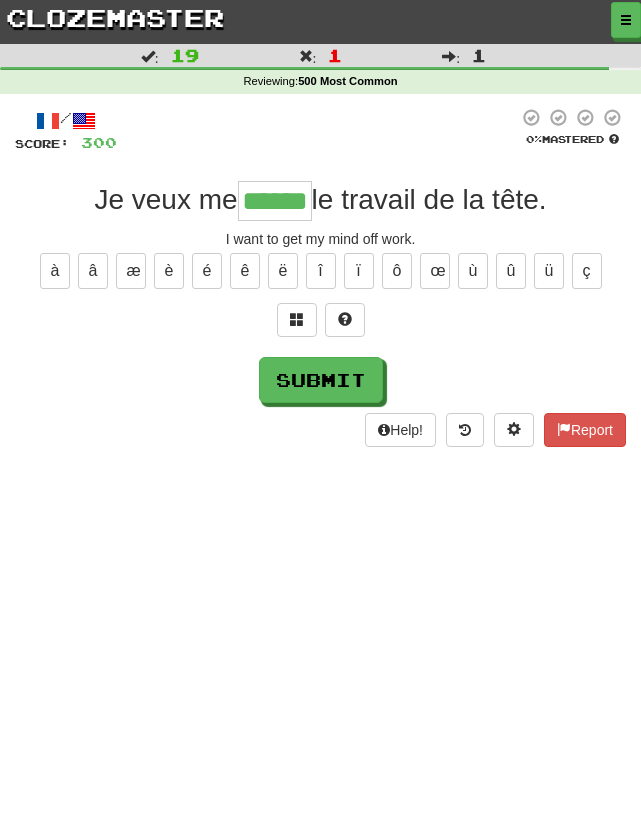 type on "******" 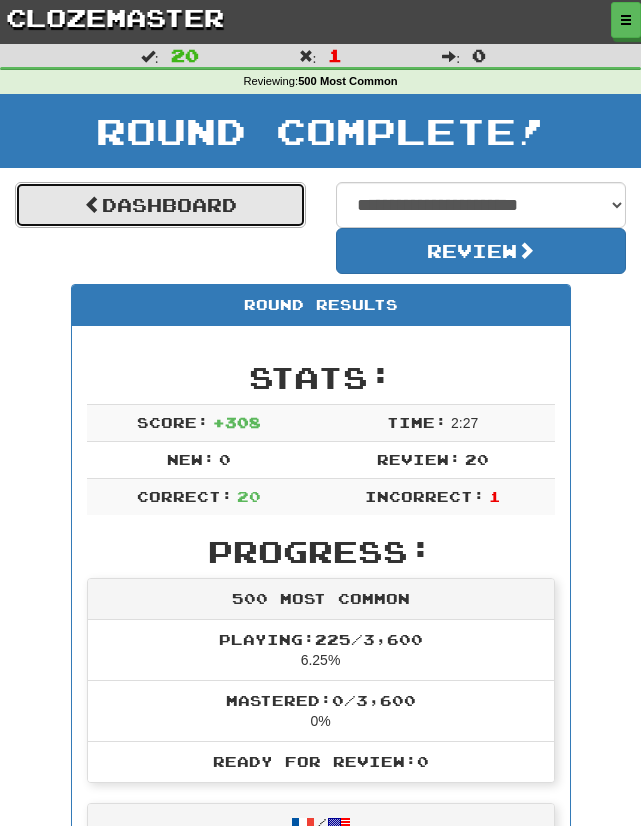 click on "Dashboard" at bounding box center [160, 205] 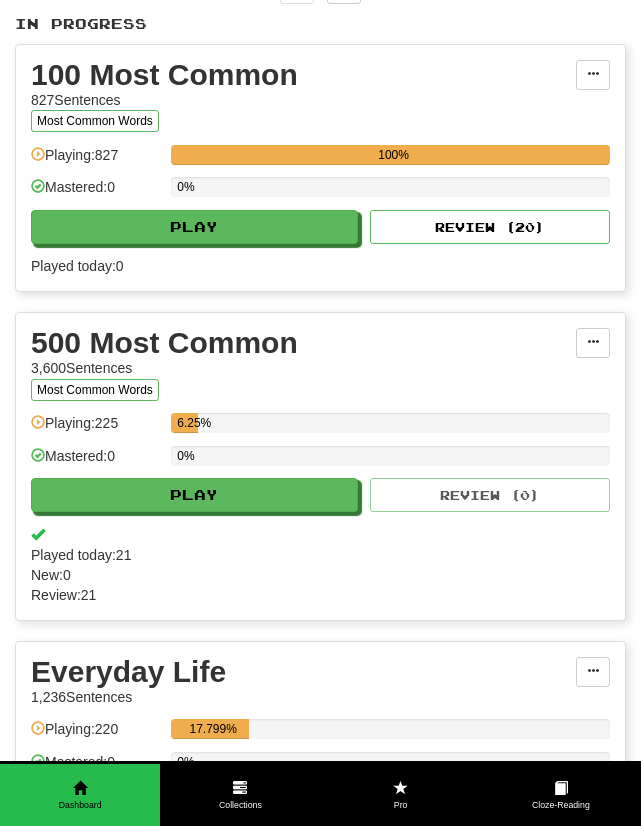 scroll, scrollTop: 273, scrollLeft: 0, axis: vertical 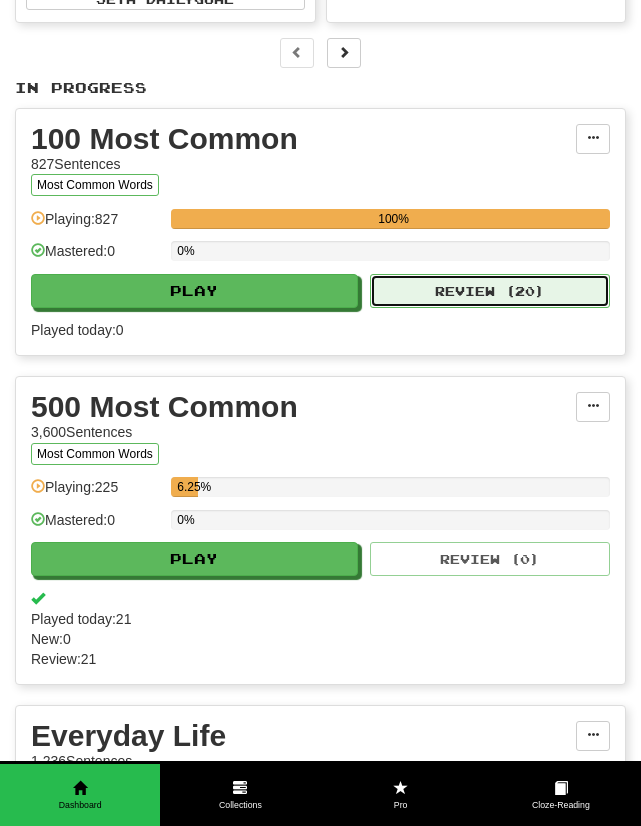 click on "Review ( 20 )" at bounding box center [490, 291] 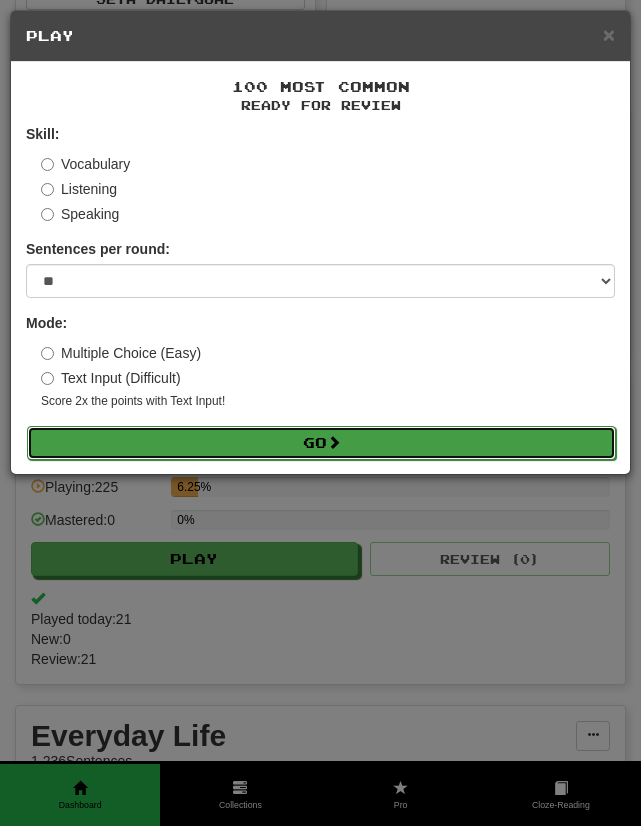 click on "Go" at bounding box center (321, 443) 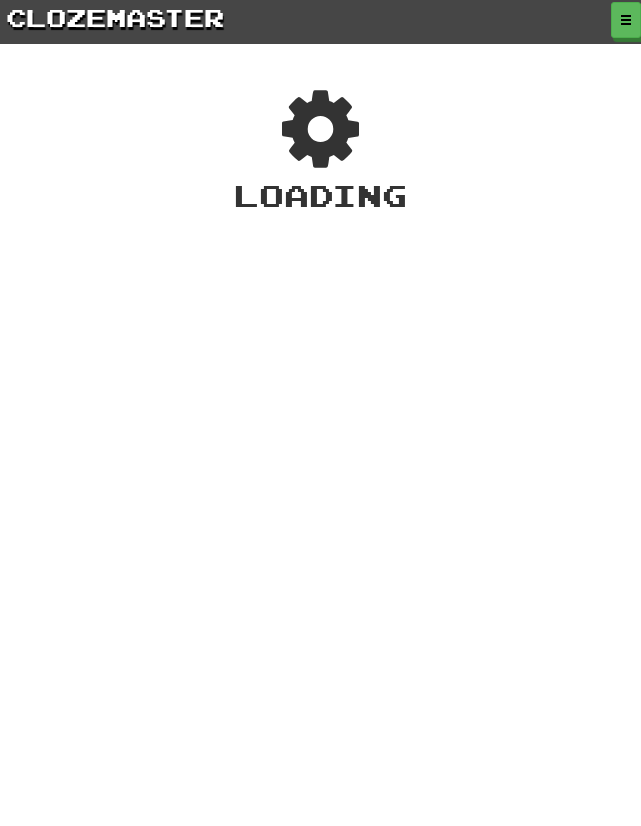 scroll, scrollTop: 0, scrollLeft: 0, axis: both 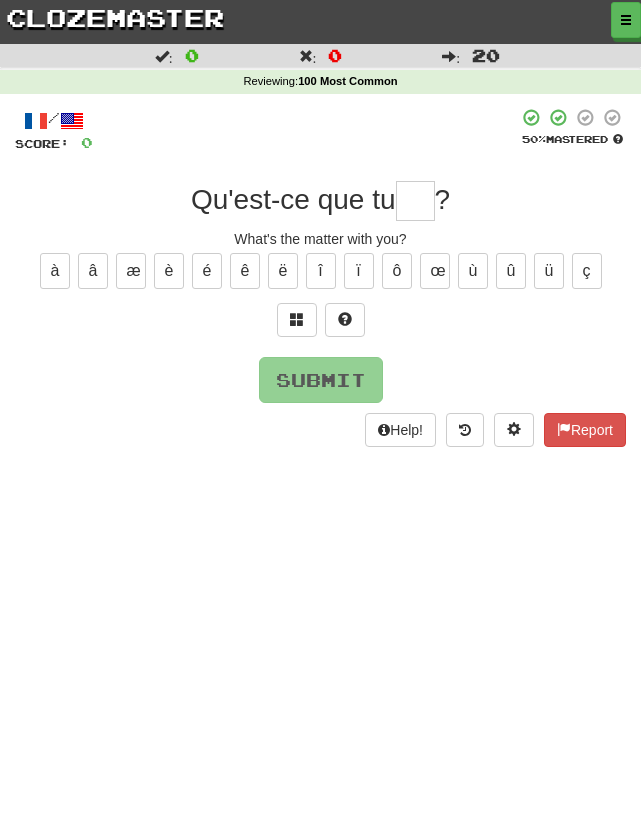 type on "*" 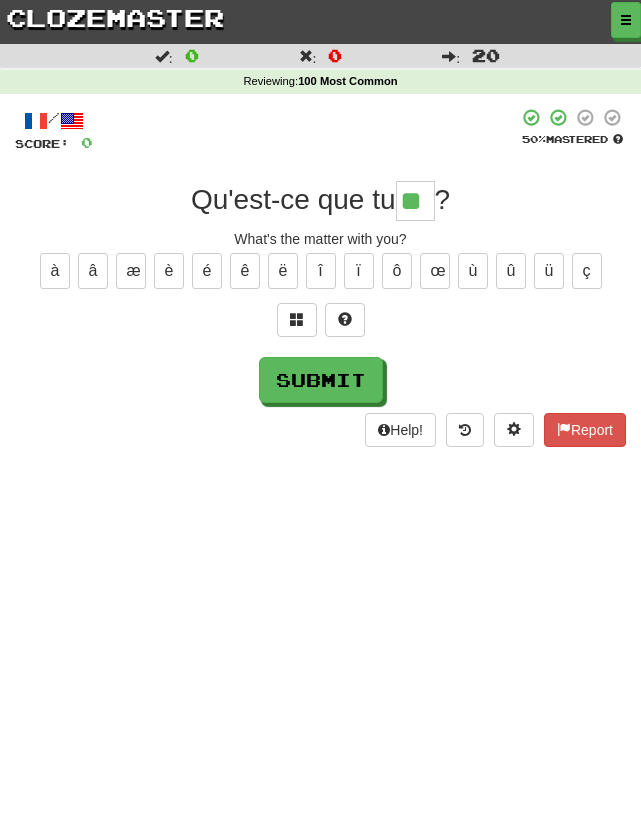 type on "**" 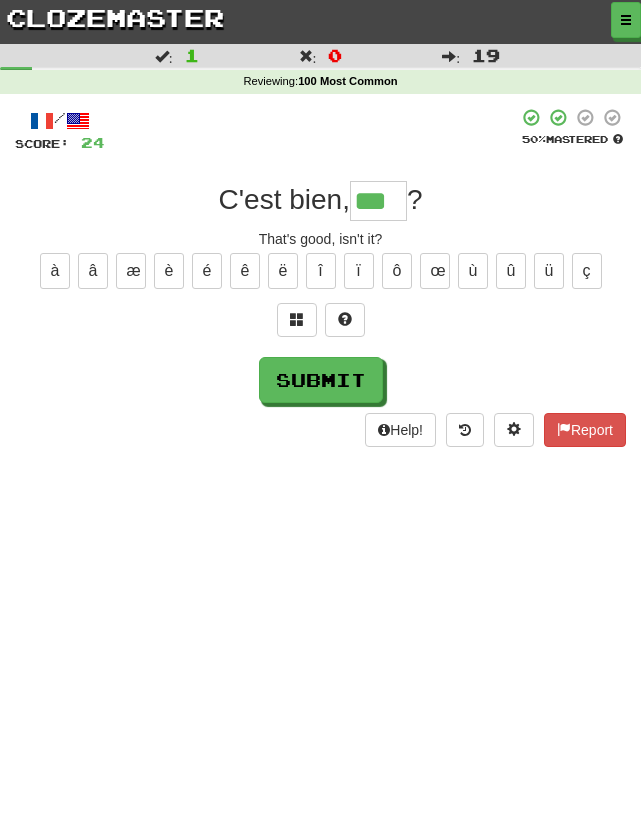 type on "***" 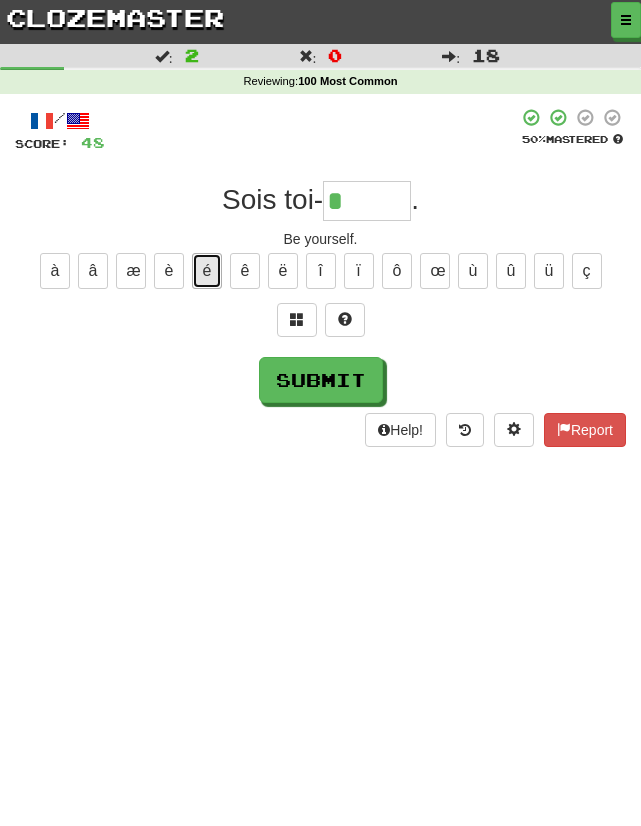 click on "é" at bounding box center [207, 271] 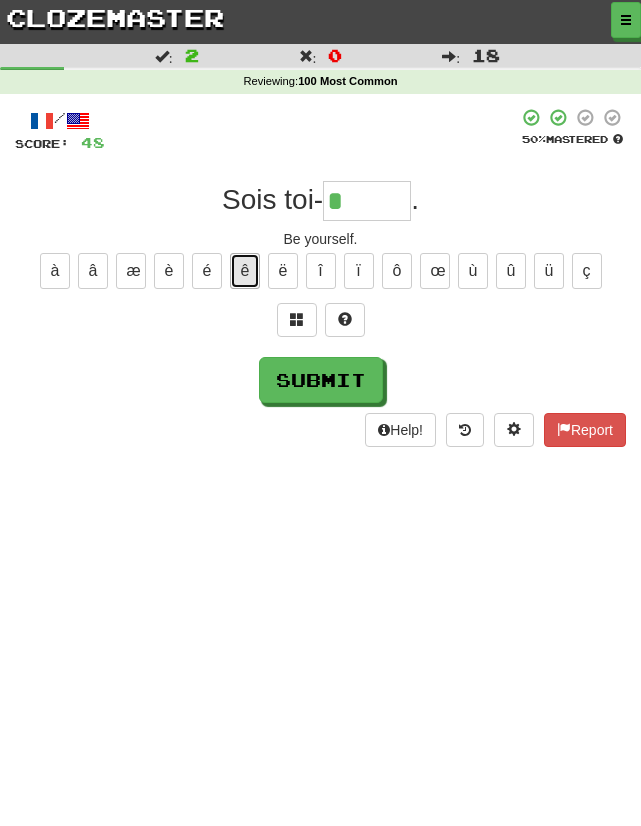 click on "ê" at bounding box center (245, 271) 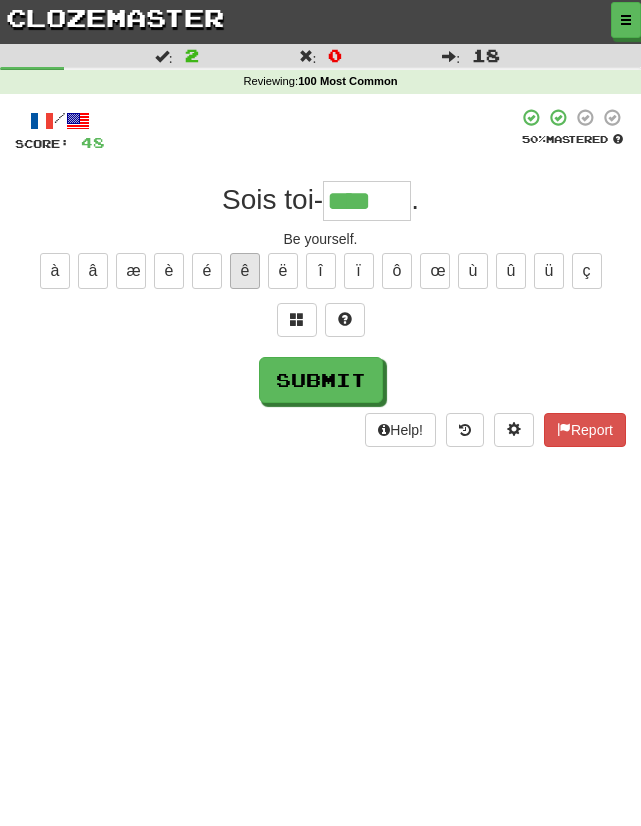type on "****" 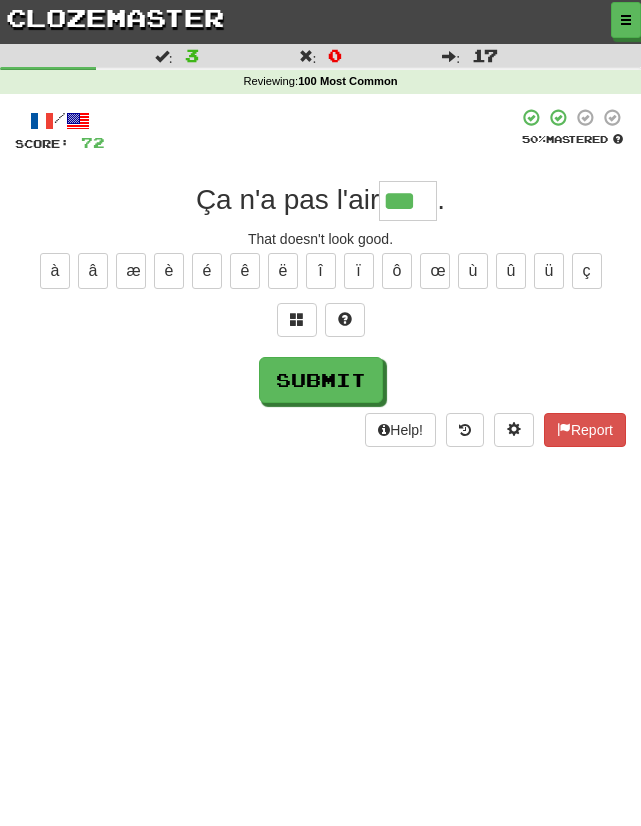 type on "***" 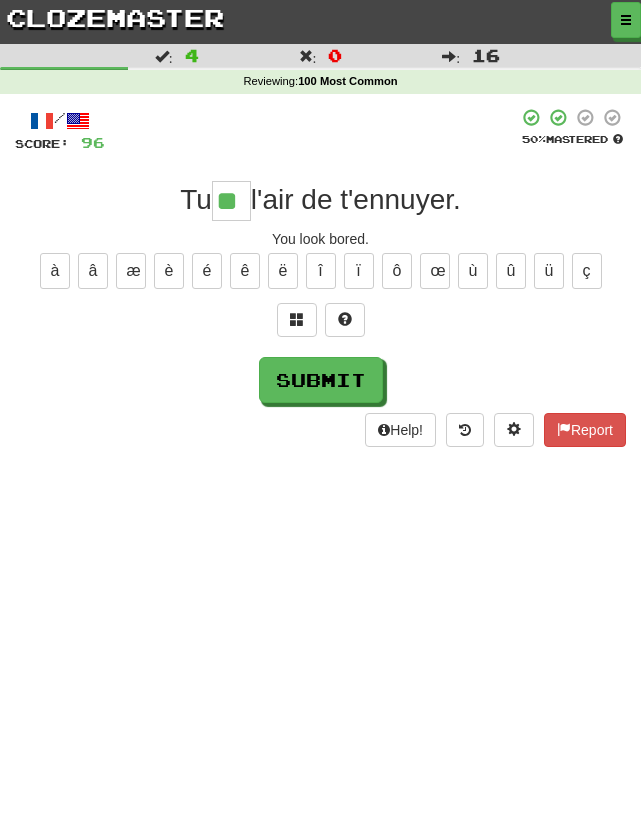 type on "**" 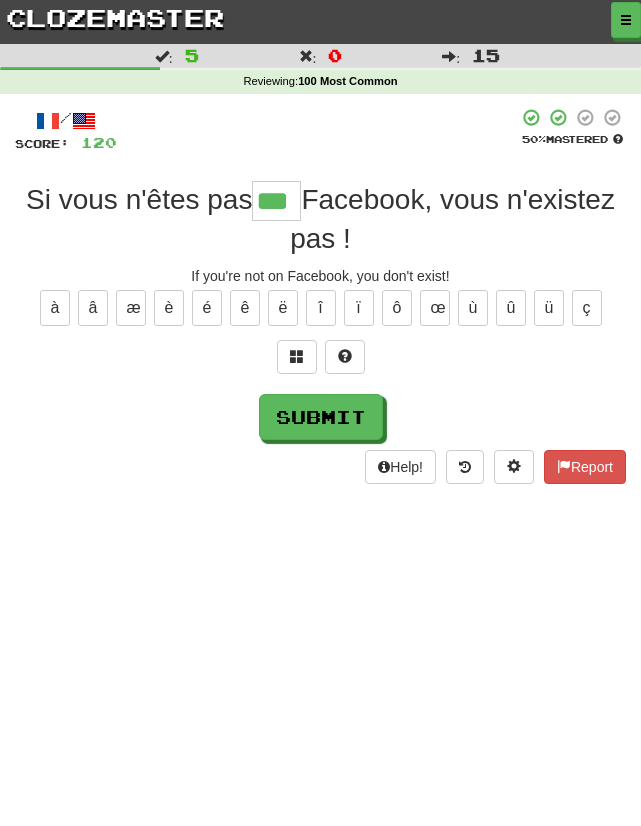 type on "***" 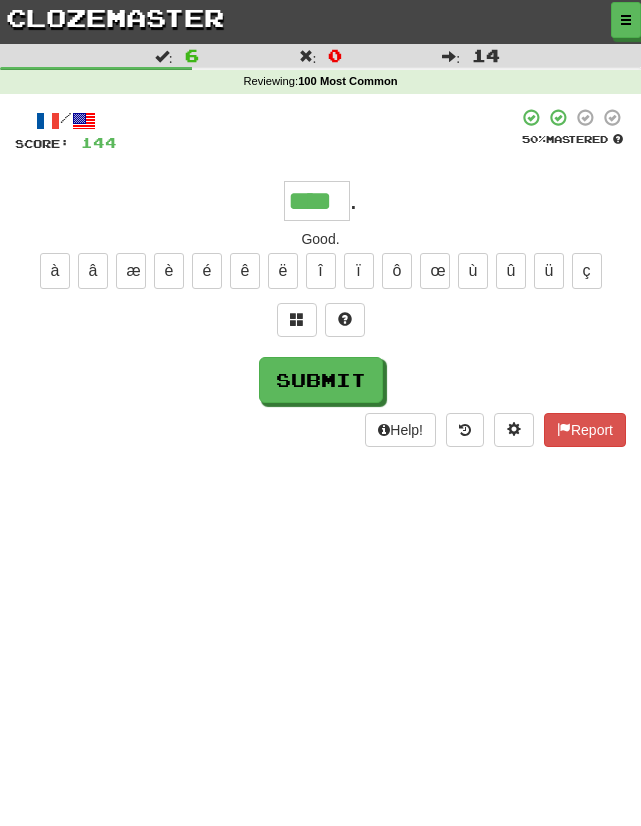 type on "****" 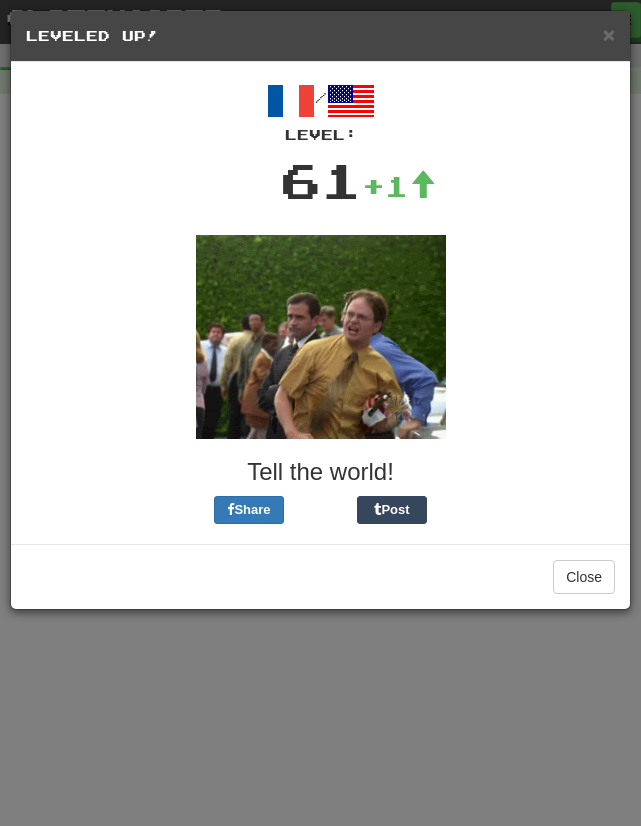 click on "× Leveled Up!" at bounding box center [320, 36] 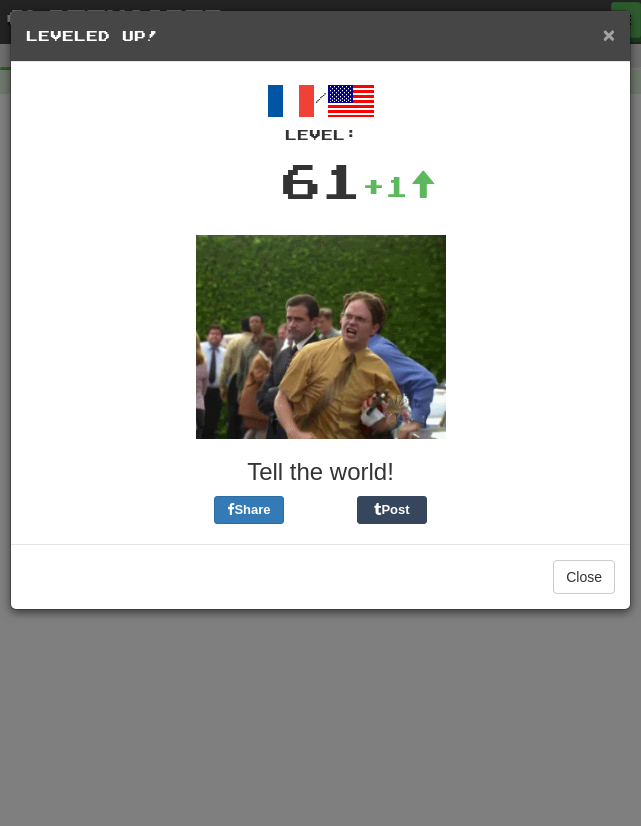 click on "×" at bounding box center (609, 34) 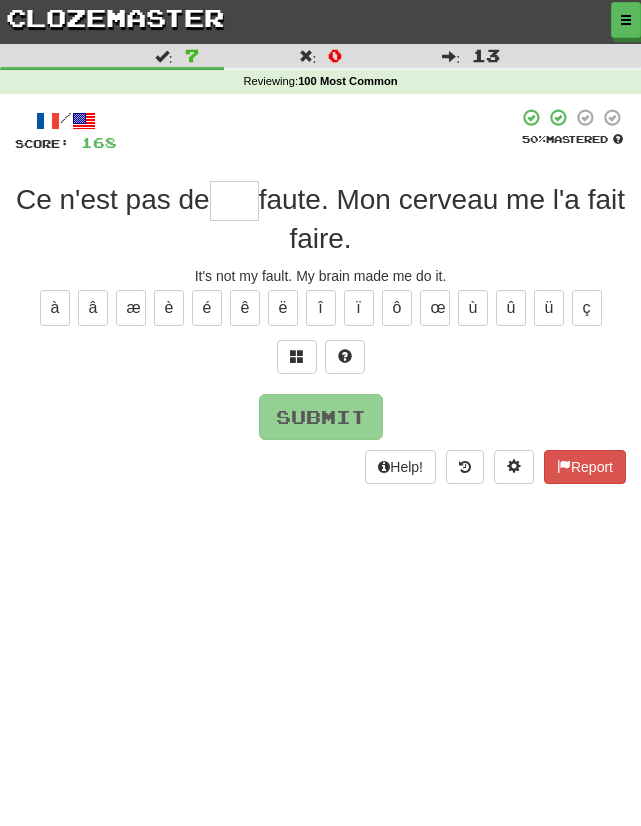 click at bounding box center [234, 201] 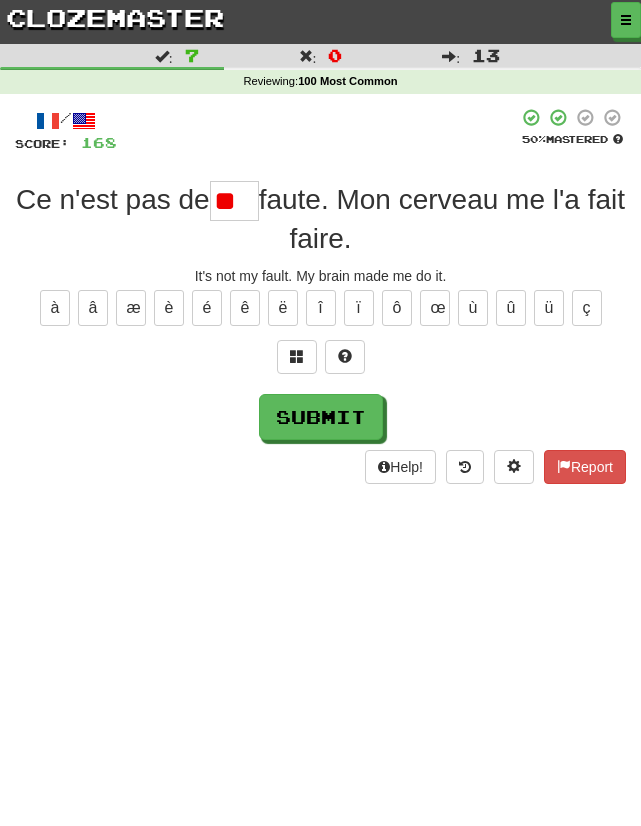 scroll, scrollTop: 0, scrollLeft: 0, axis: both 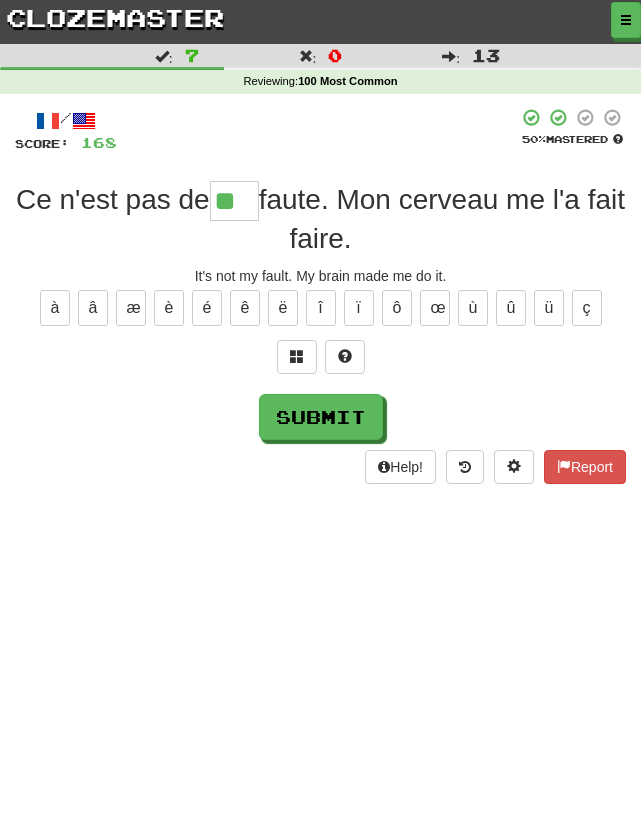 type on "**" 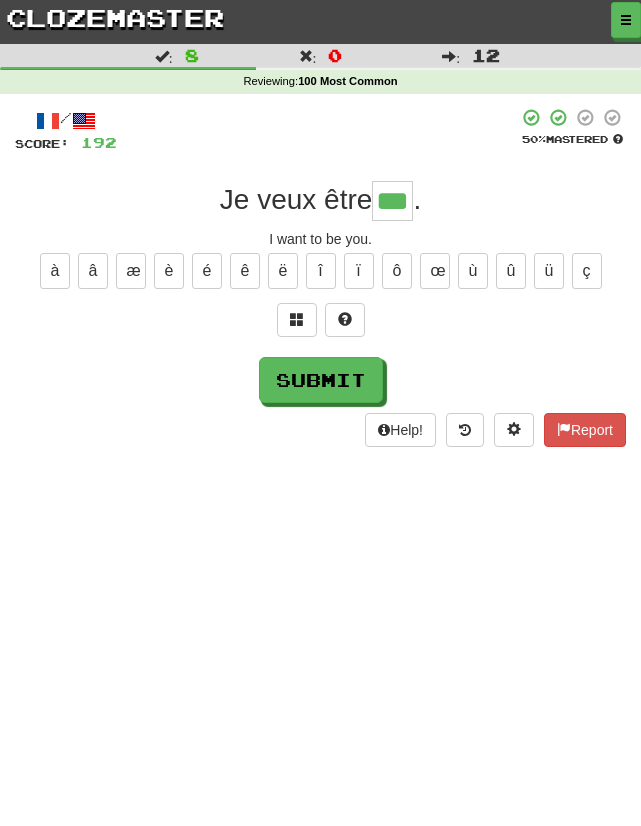 type on "***" 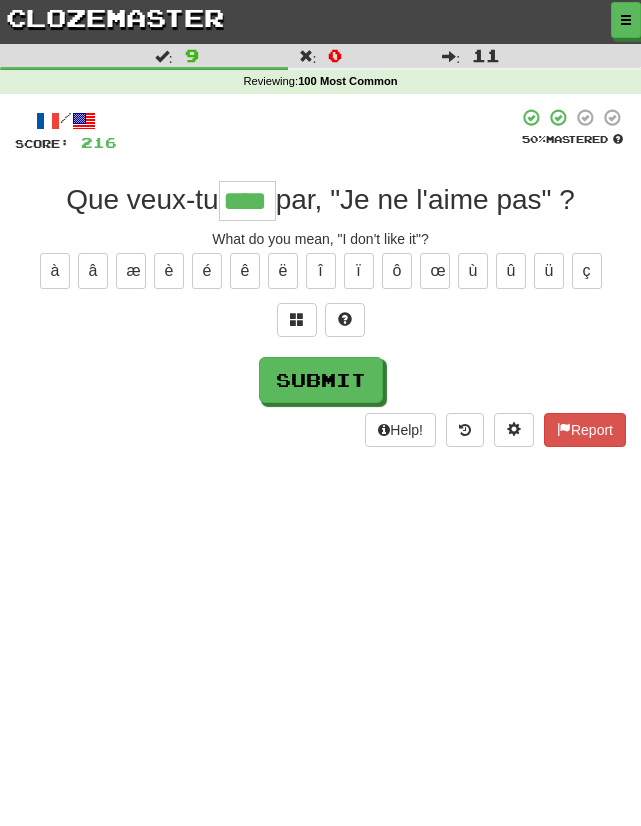 type on "****" 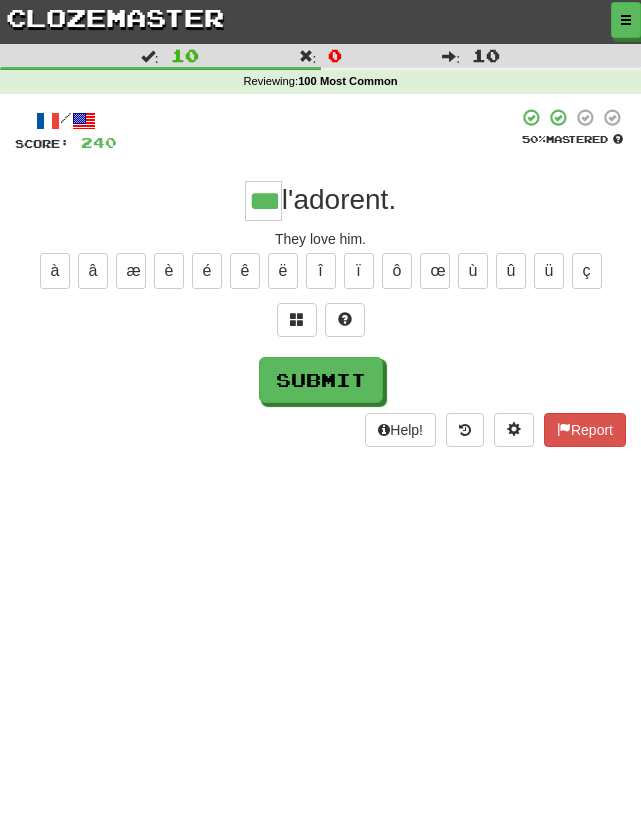 type on "***" 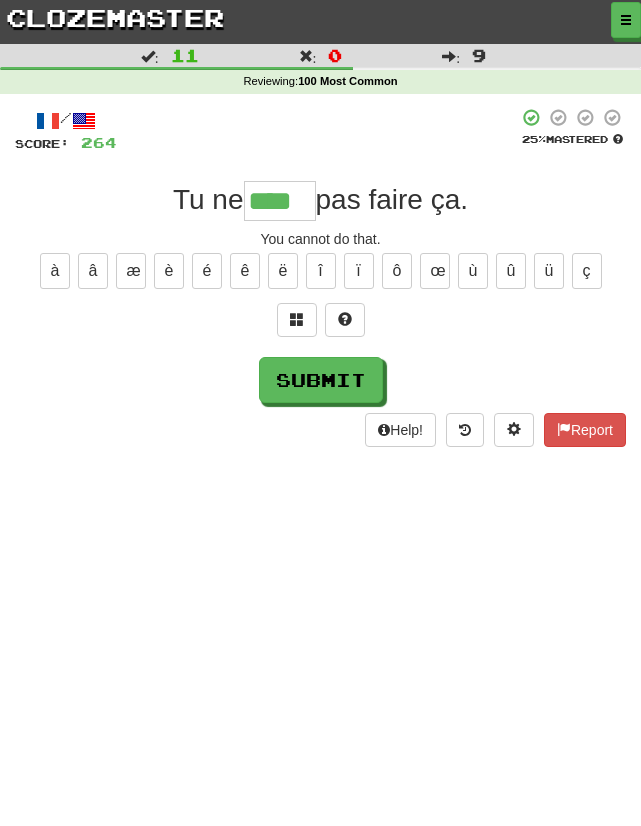 type on "****" 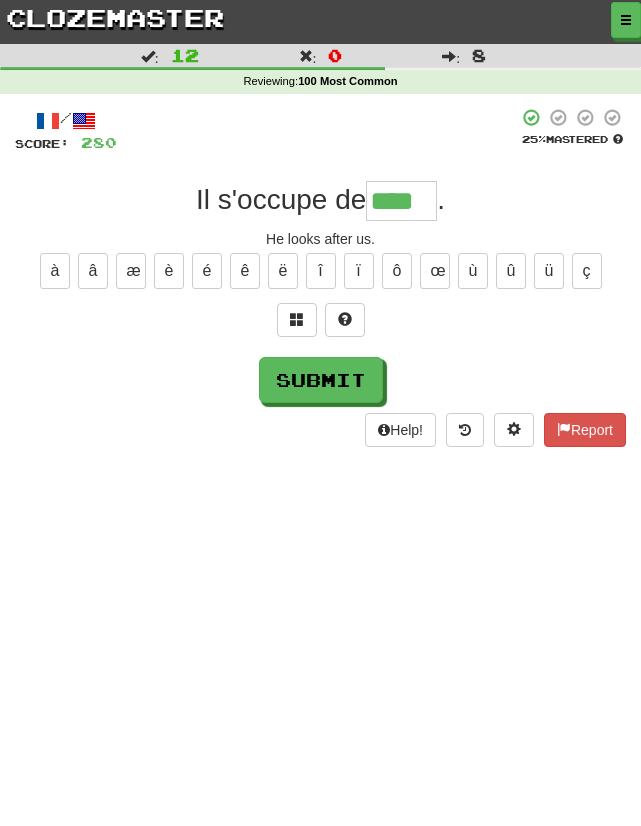 type on "****" 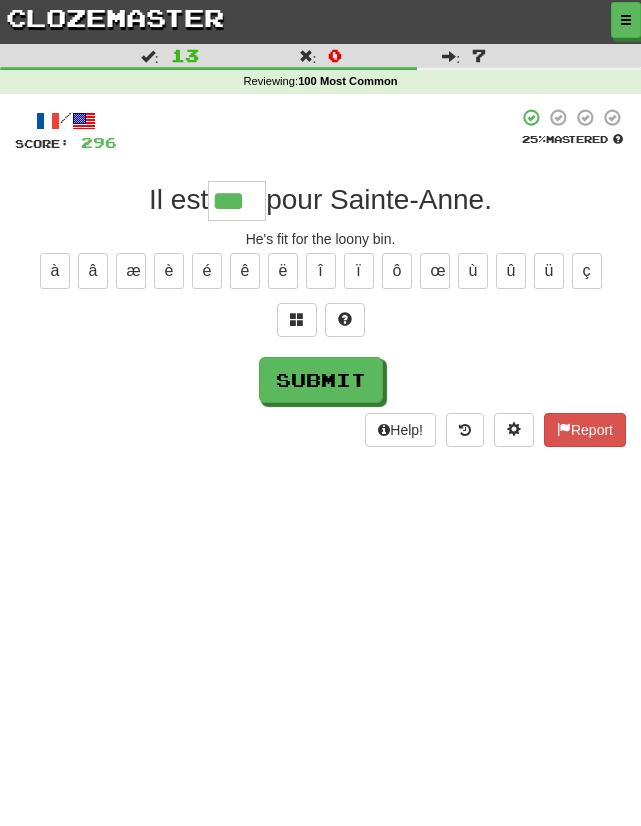 type on "***" 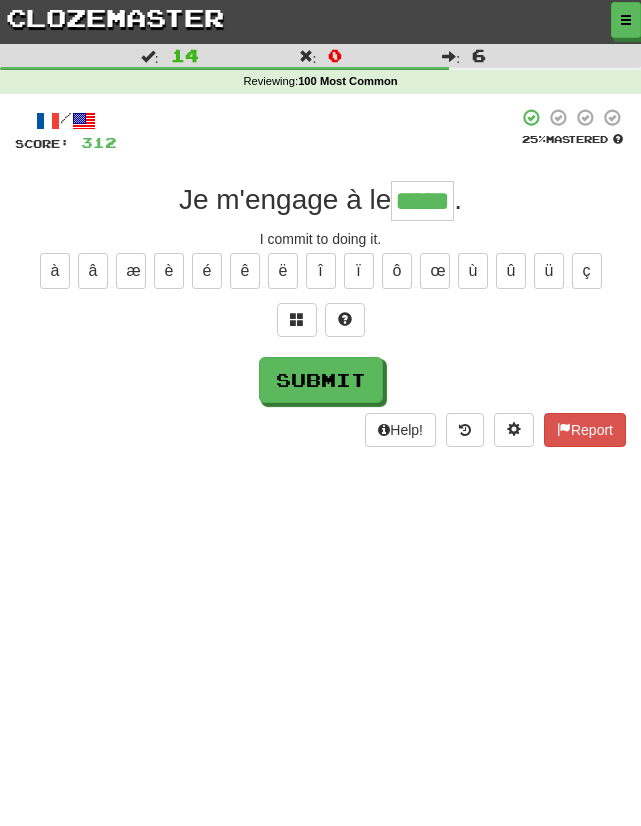 type on "*****" 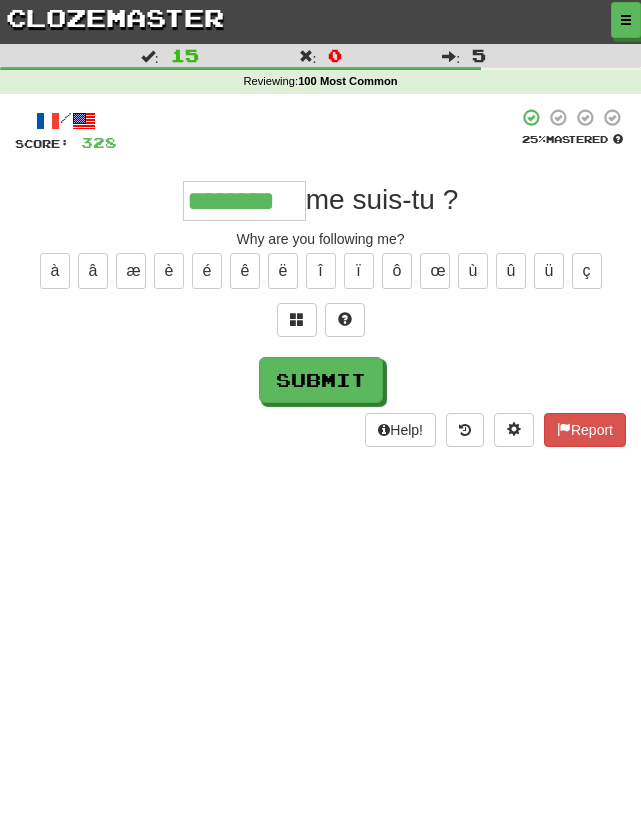 type on "********" 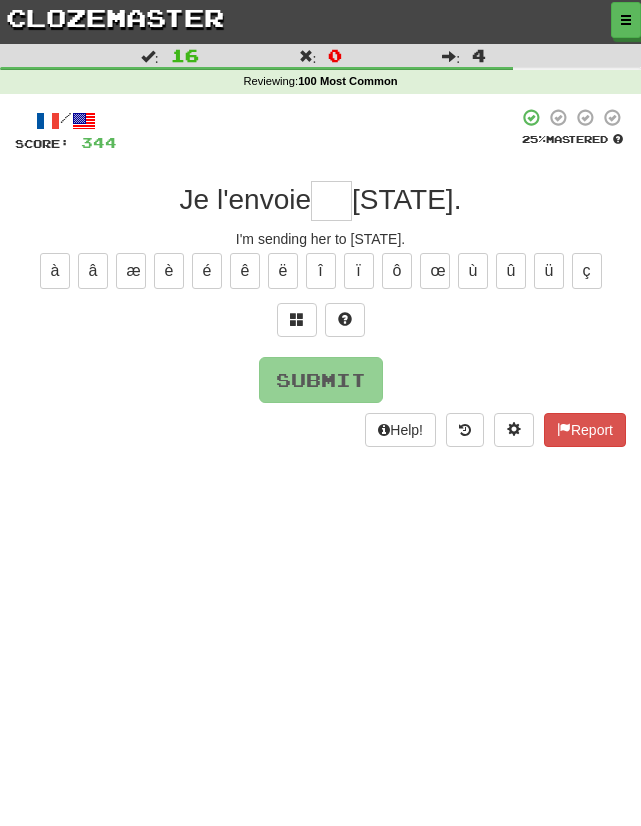 type on "*" 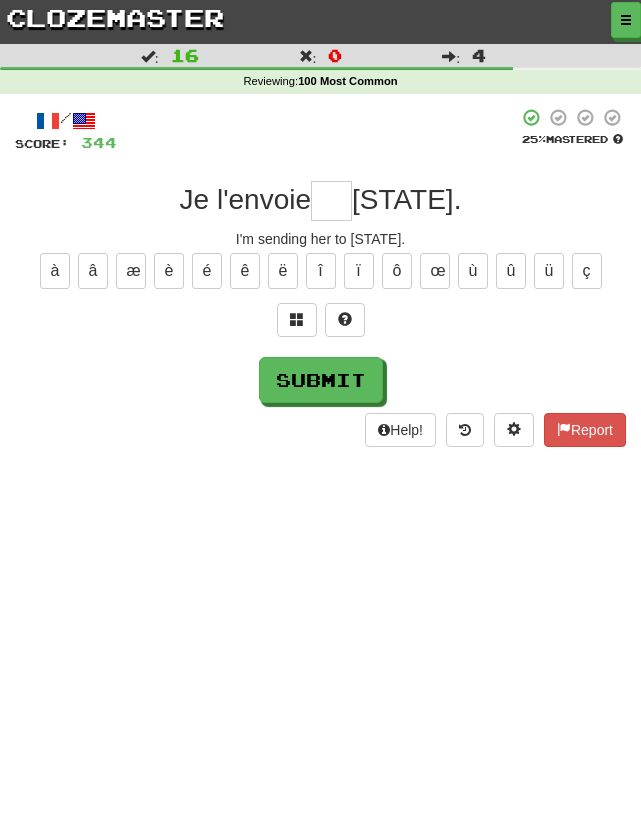 type on "*" 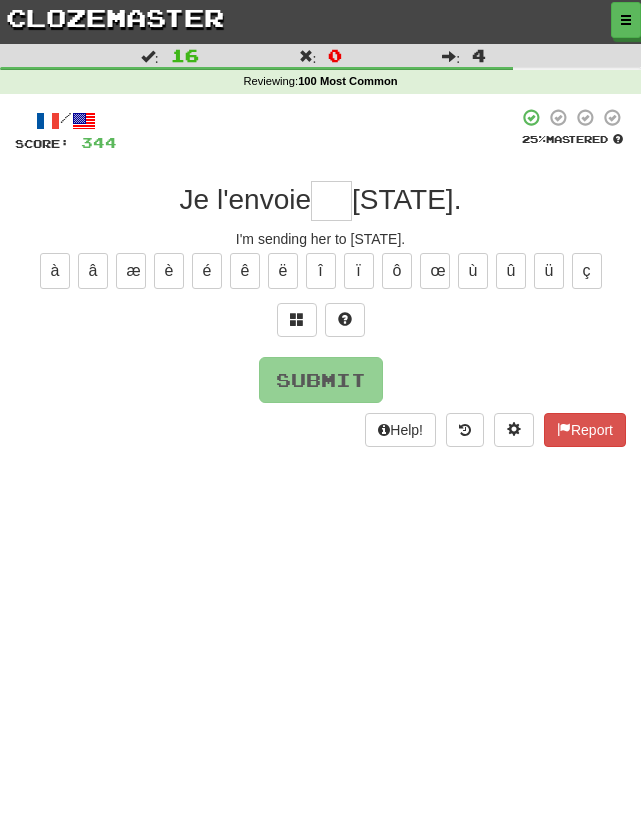 type on "*" 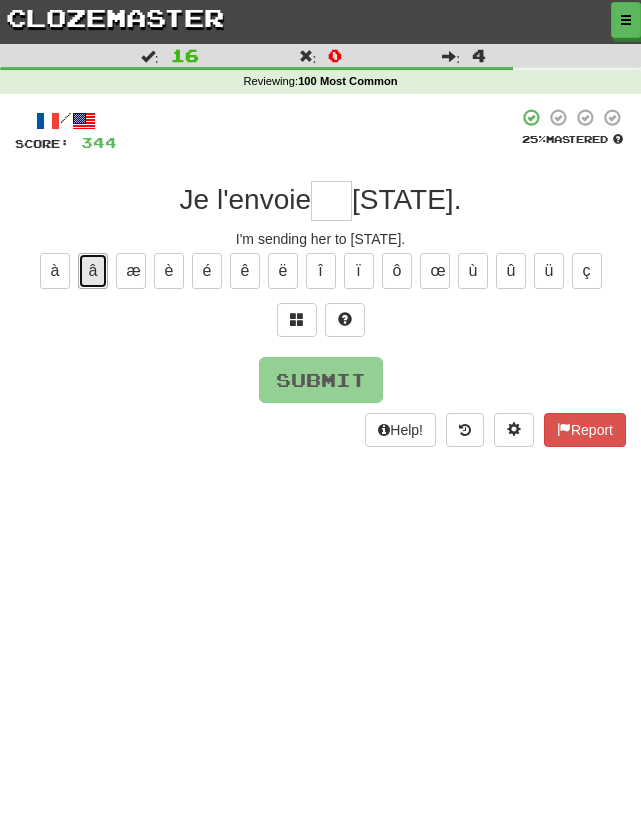 click on "â" at bounding box center [93, 271] 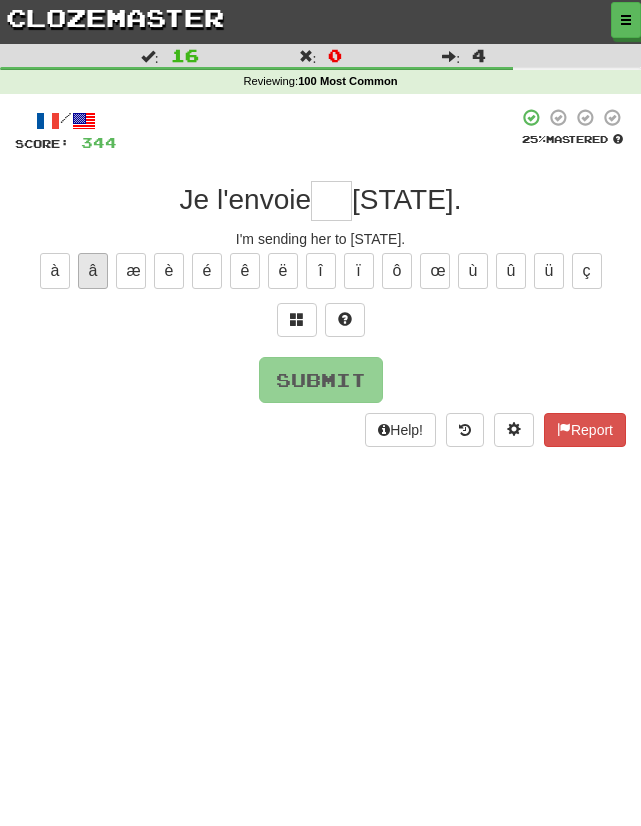 type on "*" 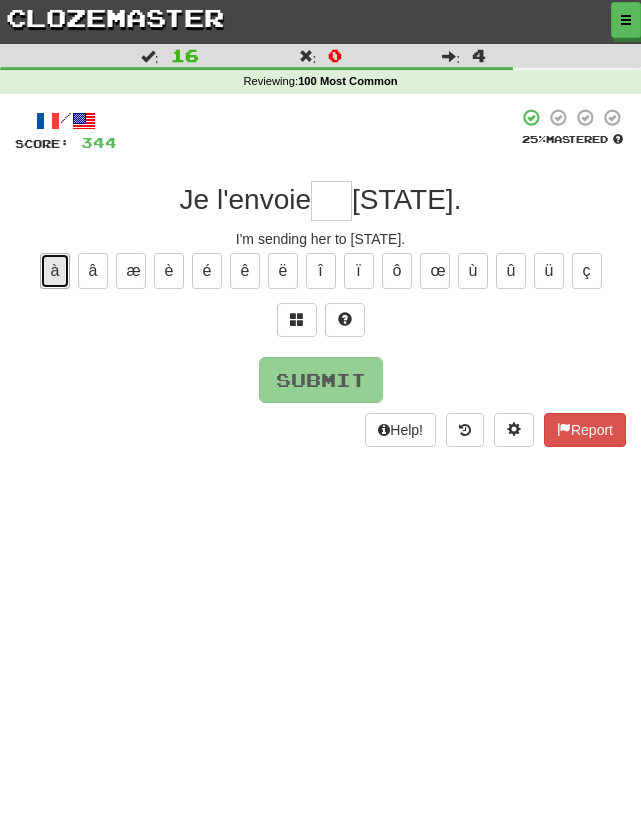 click on "à" at bounding box center (55, 271) 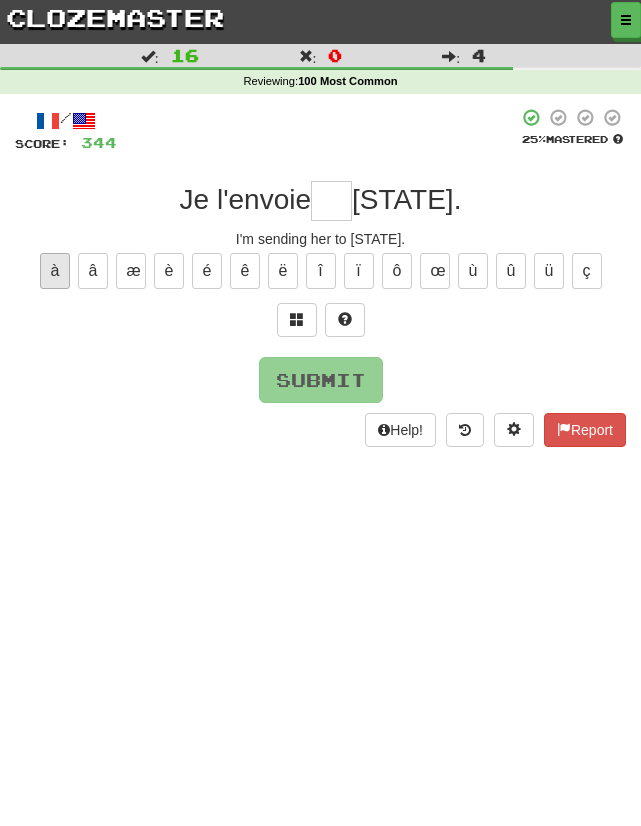 type on "*" 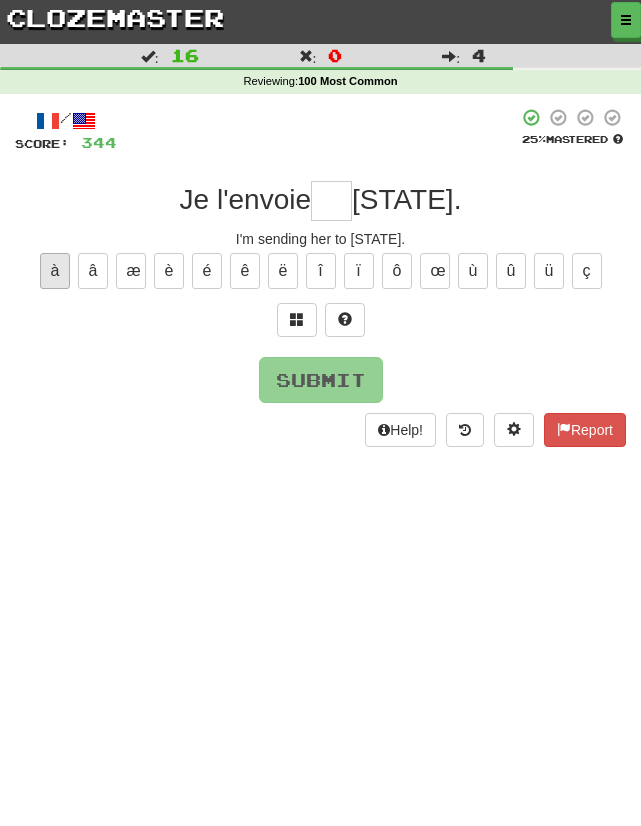 type on "*" 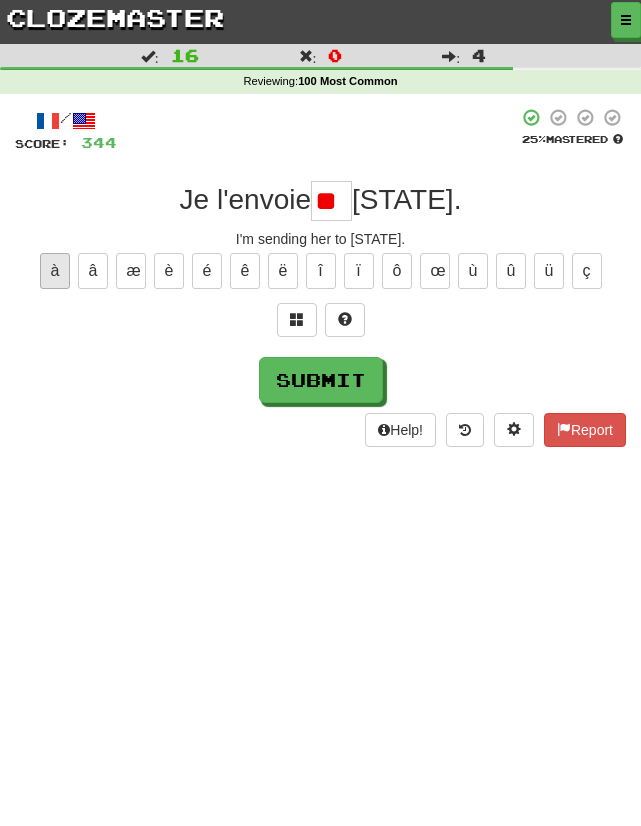 type on "*" 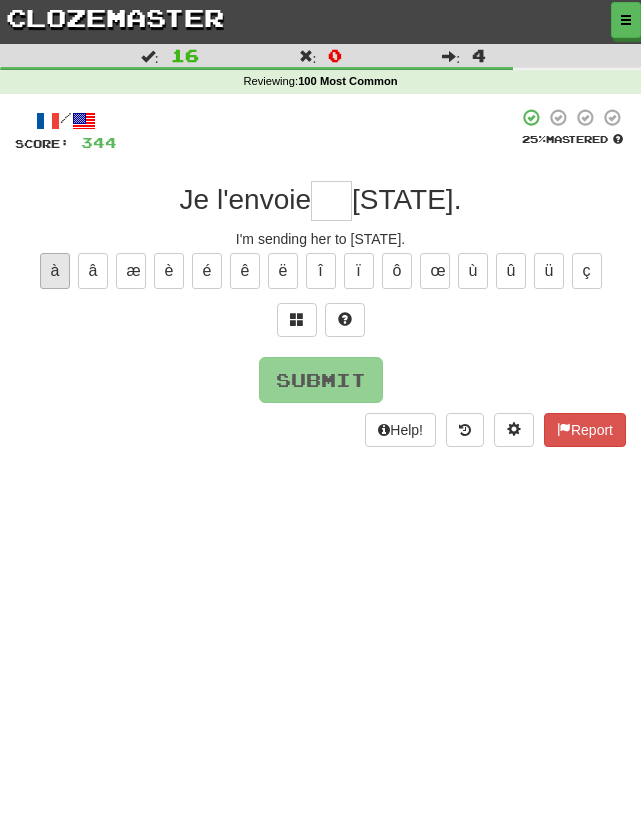 type on "*" 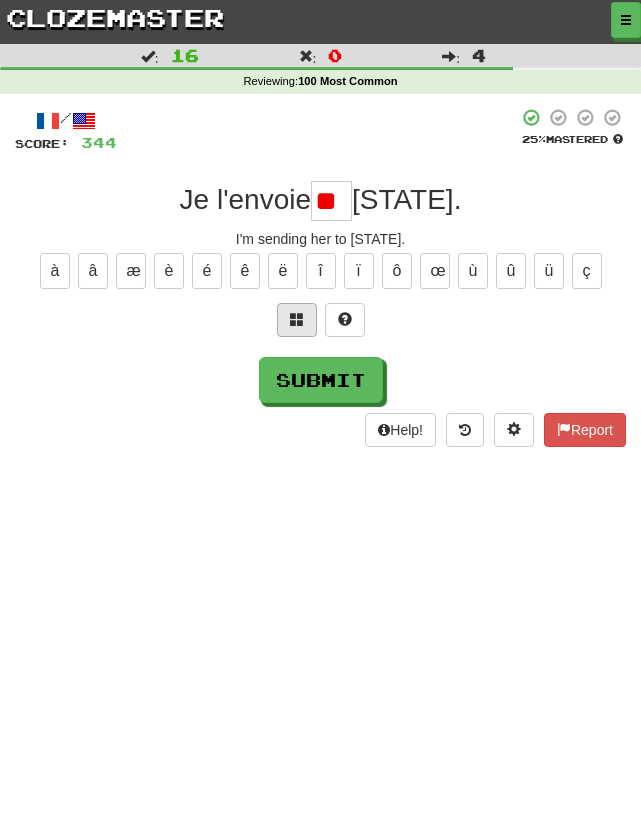 type on "*" 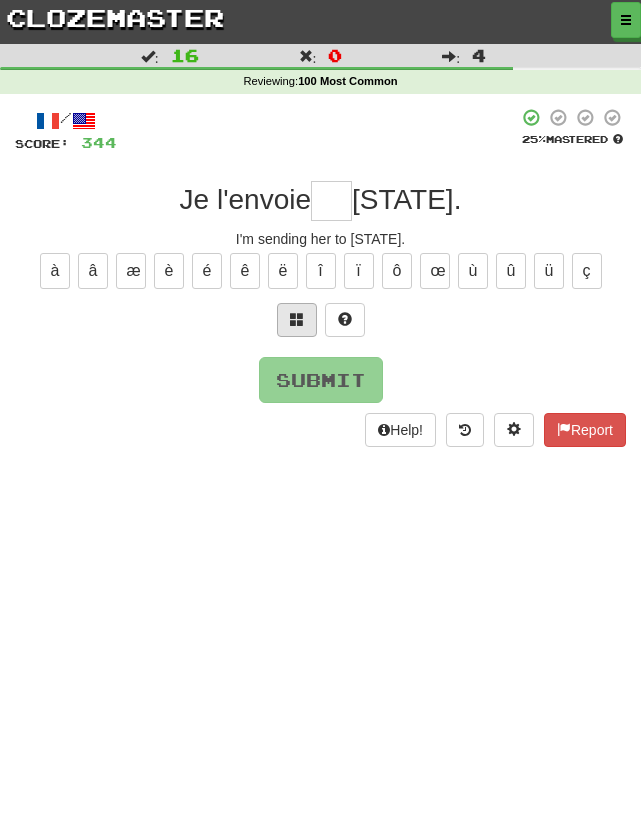 type on "*" 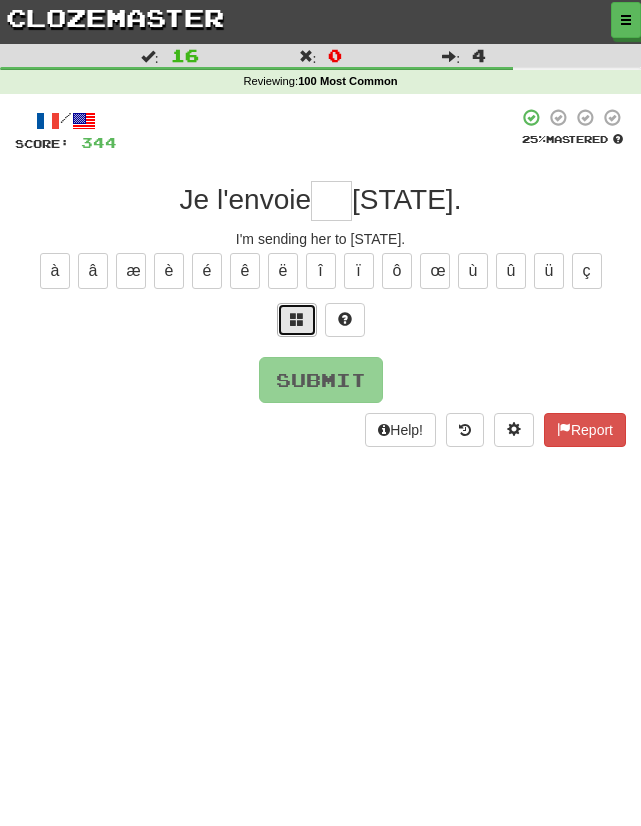 click at bounding box center (297, 320) 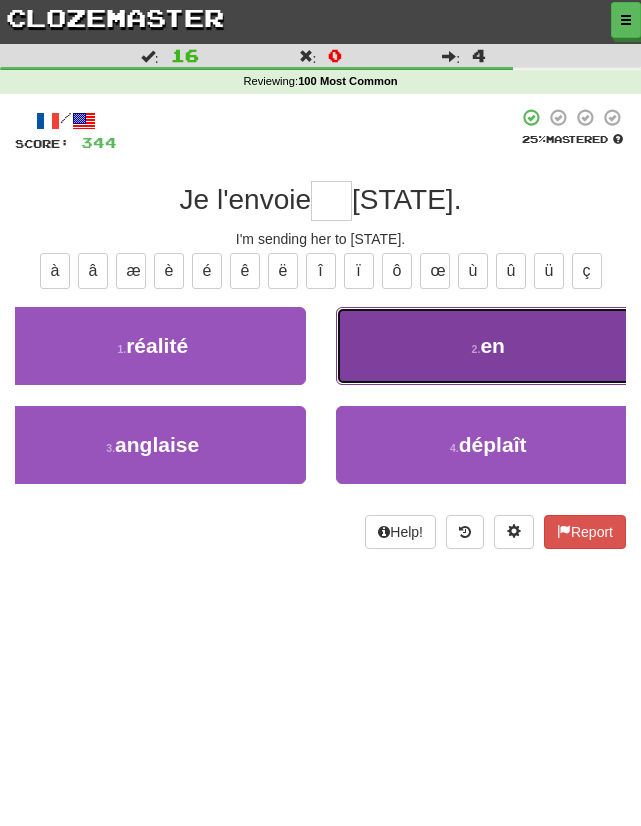 click on "2 .  en" at bounding box center [489, 346] 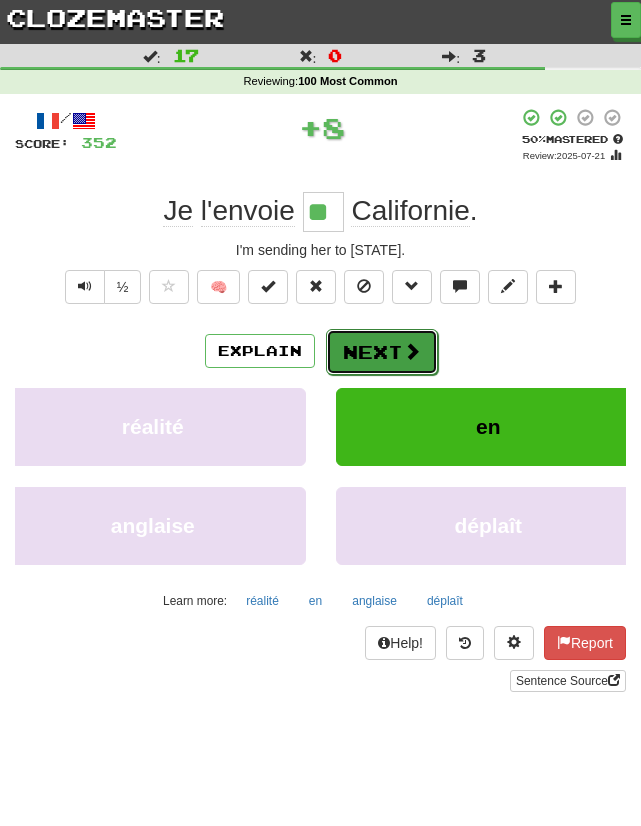 click at bounding box center (412, 351) 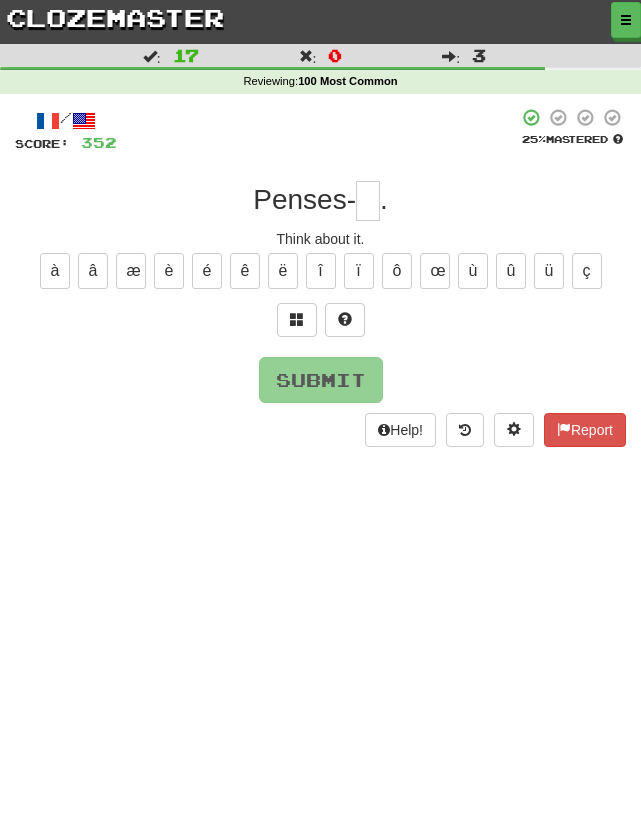 type on "*" 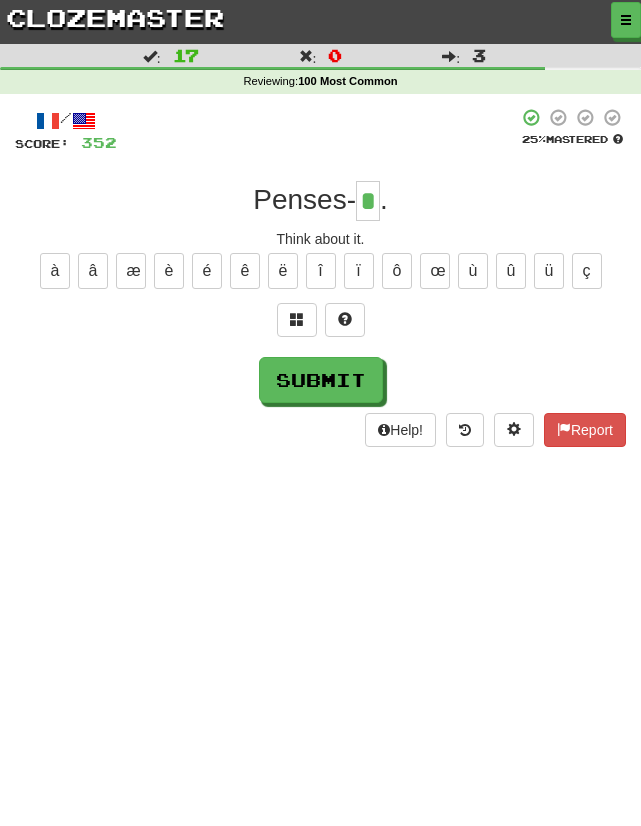 type on "*" 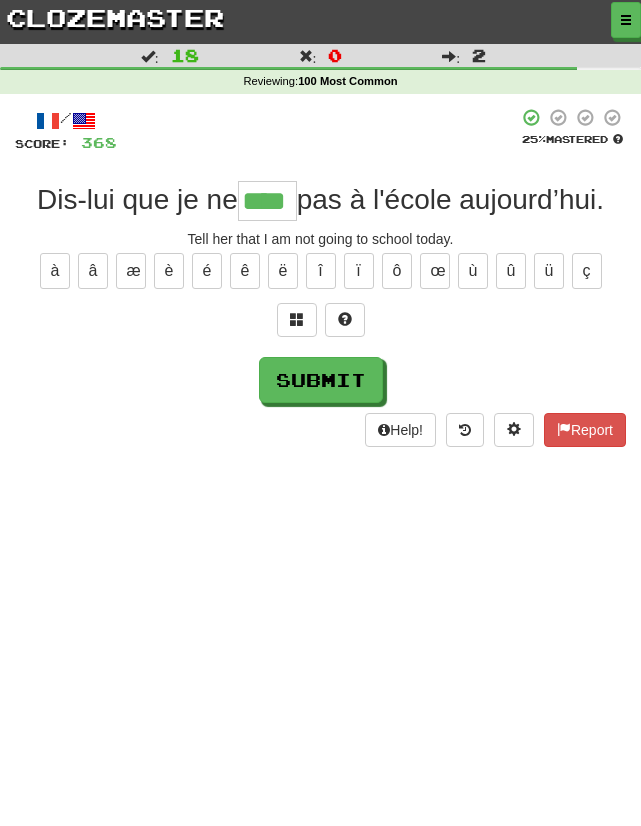 type on "****" 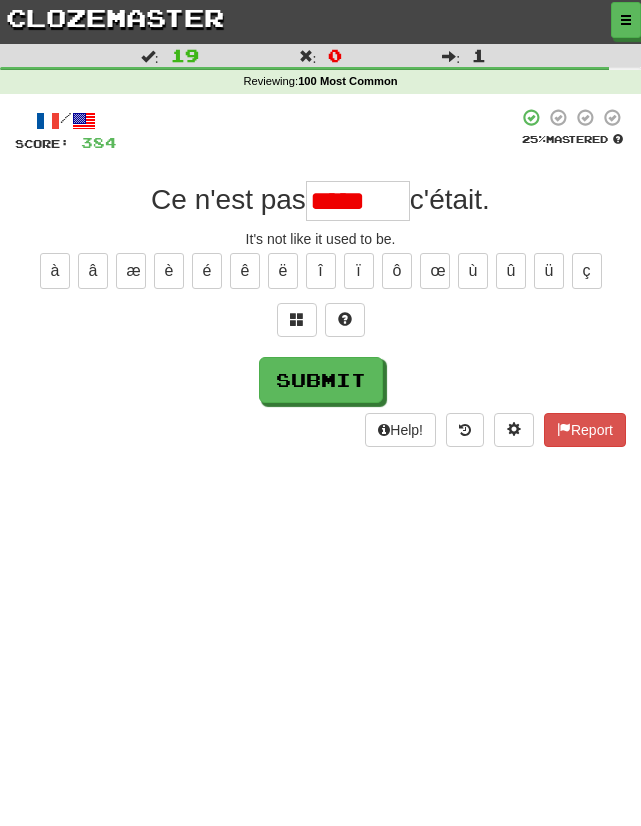 scroll, scrollTop: 0, scrollLeft: 0, axis: both 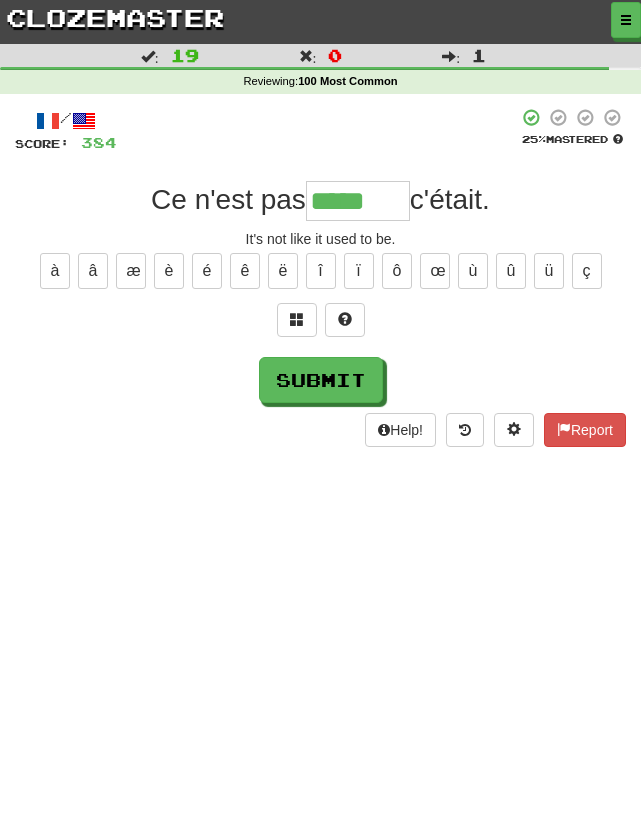 type on "*****" 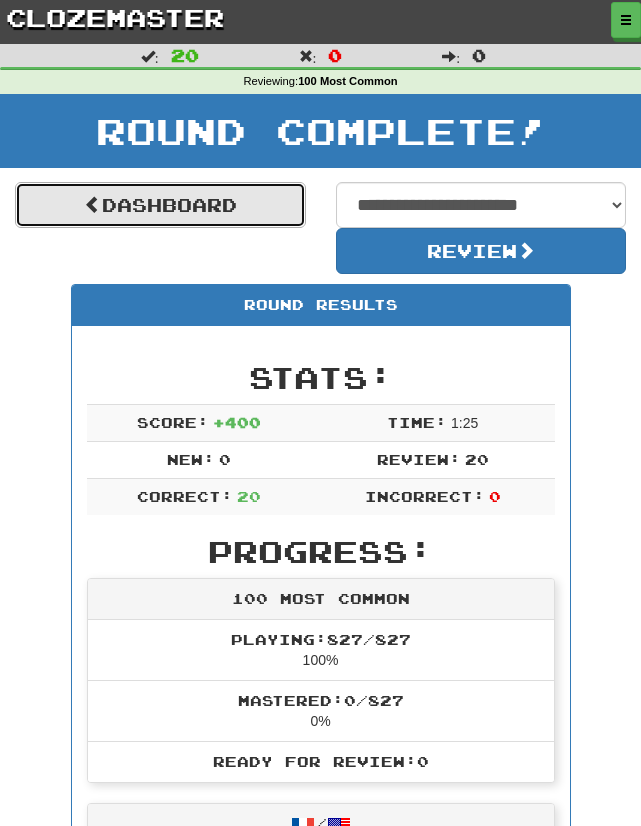 click on "Dashboard" at bounding box center [160, 205] 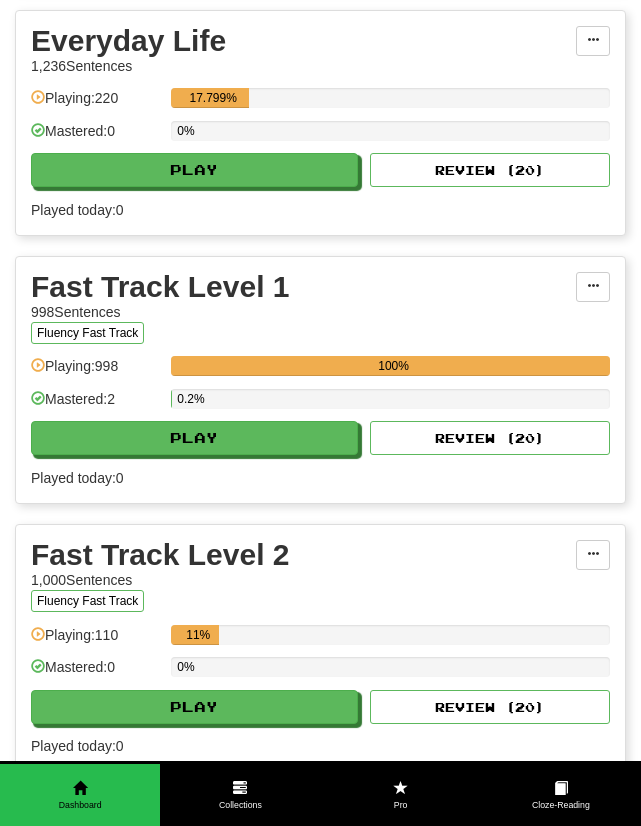 scroll, scrollTop: 1080, scrollLeft: 0, axis: vertical 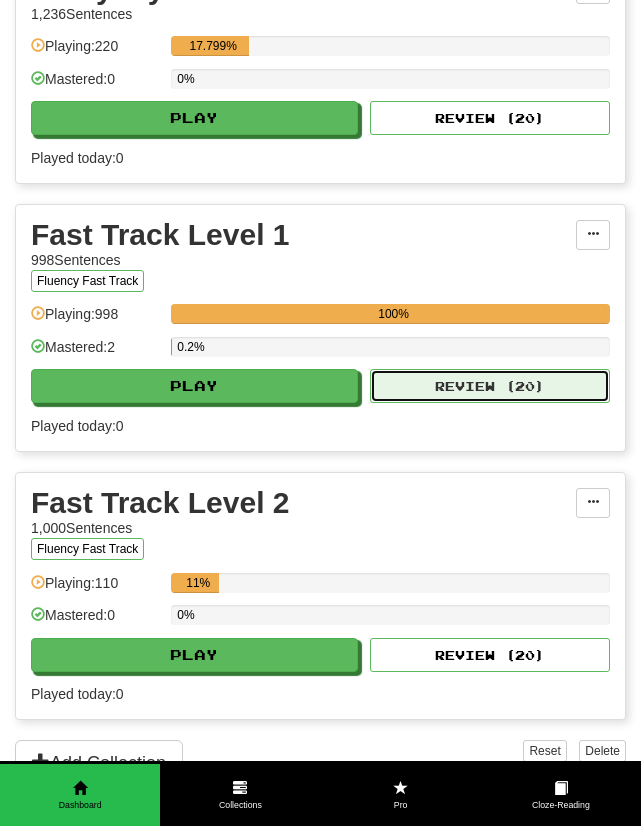click on "Review ( 20 )" at bounding box center [490, 386] 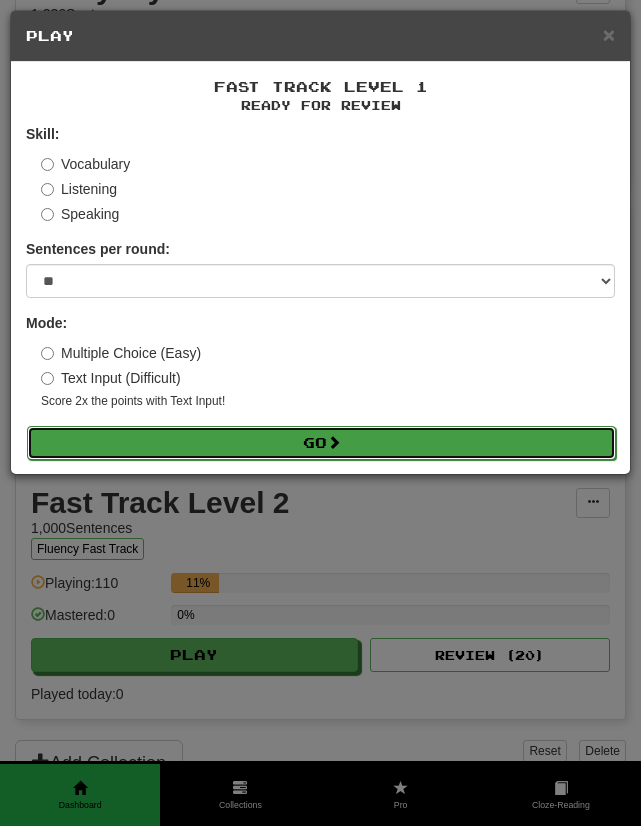 click on "Go" at bounding box center [321, 443] 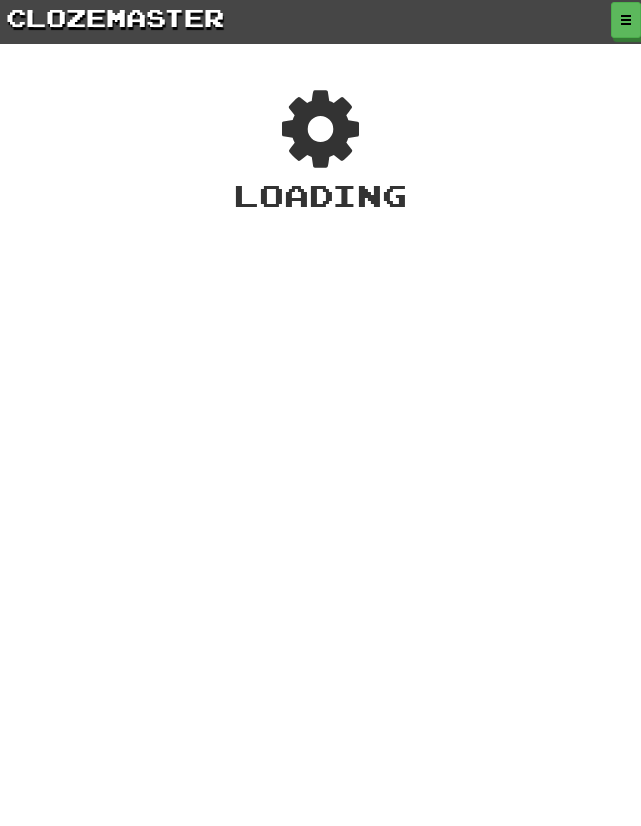 scroll, scrollTop: 0, scrollLeft: 0, axis: both 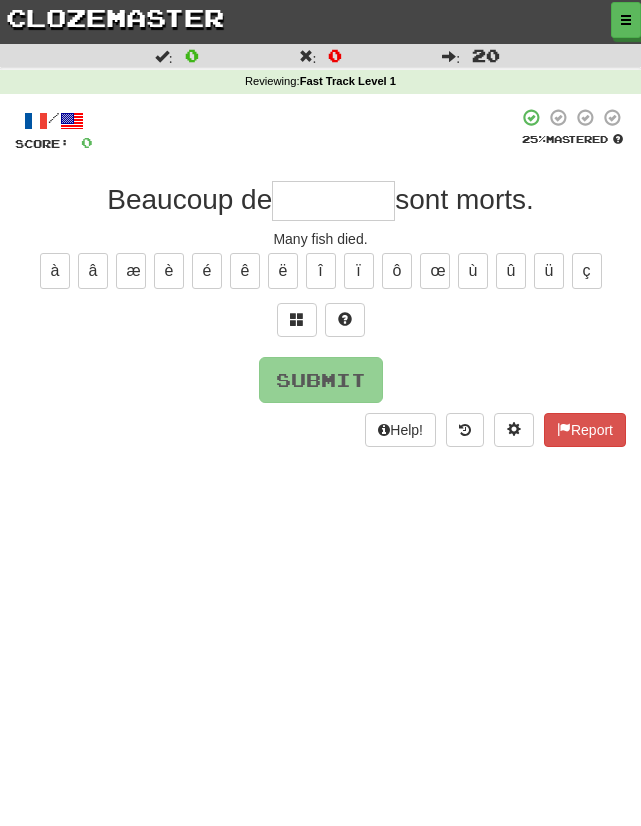 click at bounding box center (333, 201) 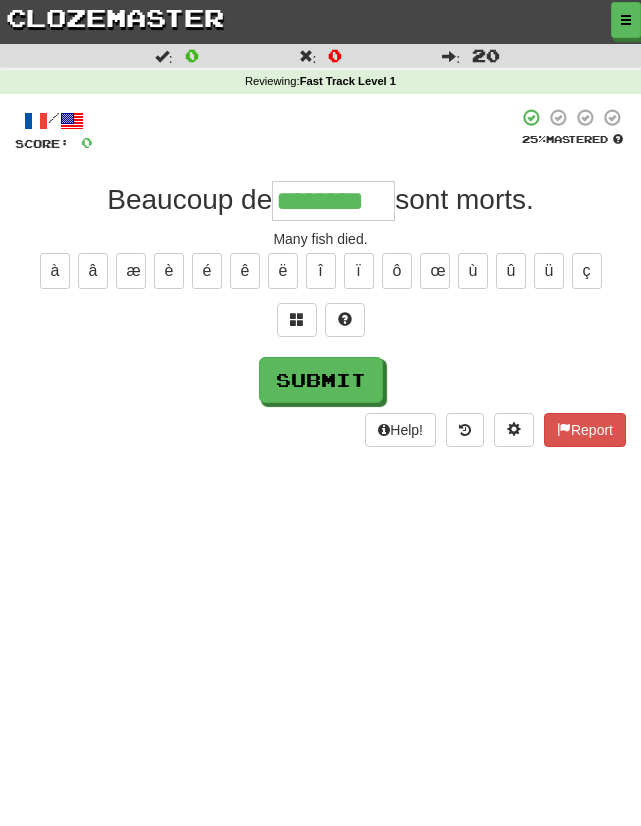 type on "********" 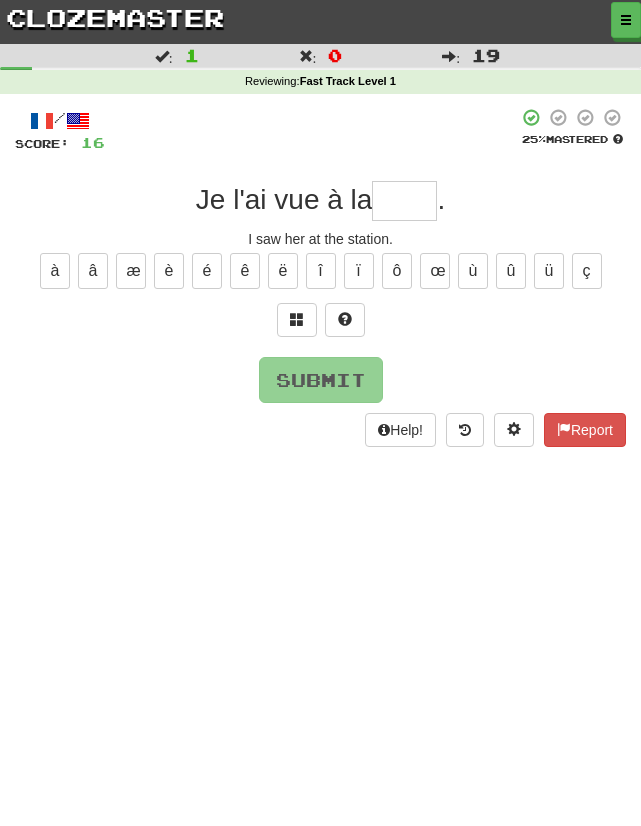 type on "*" 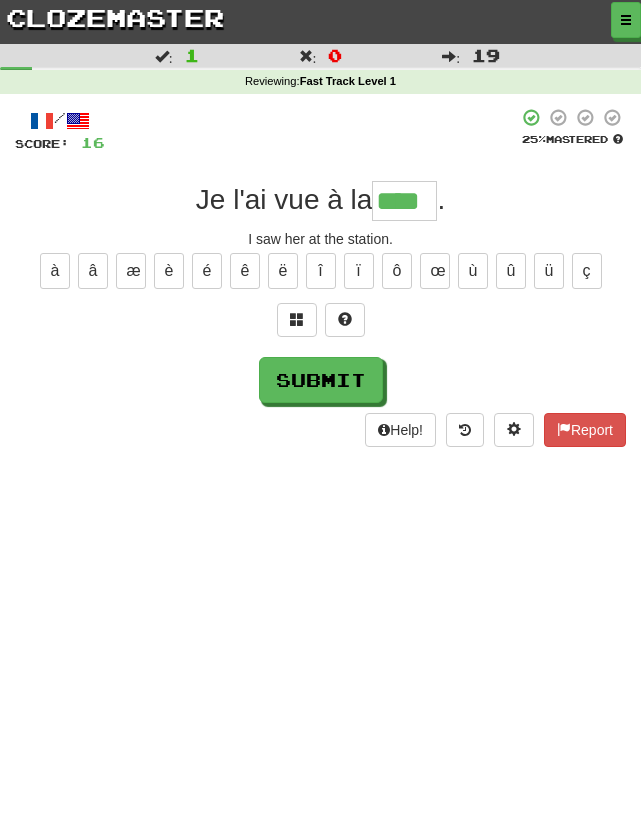 type on "****" 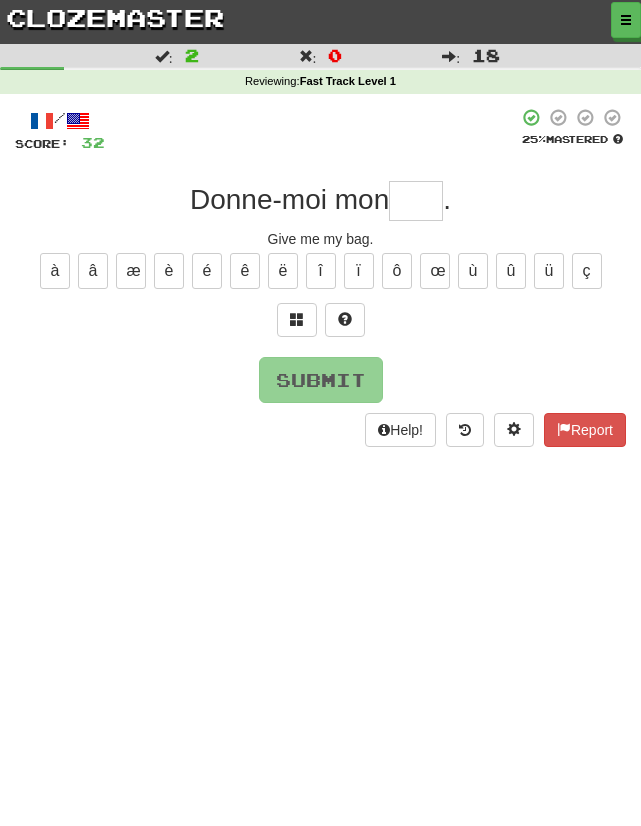 type on "*" 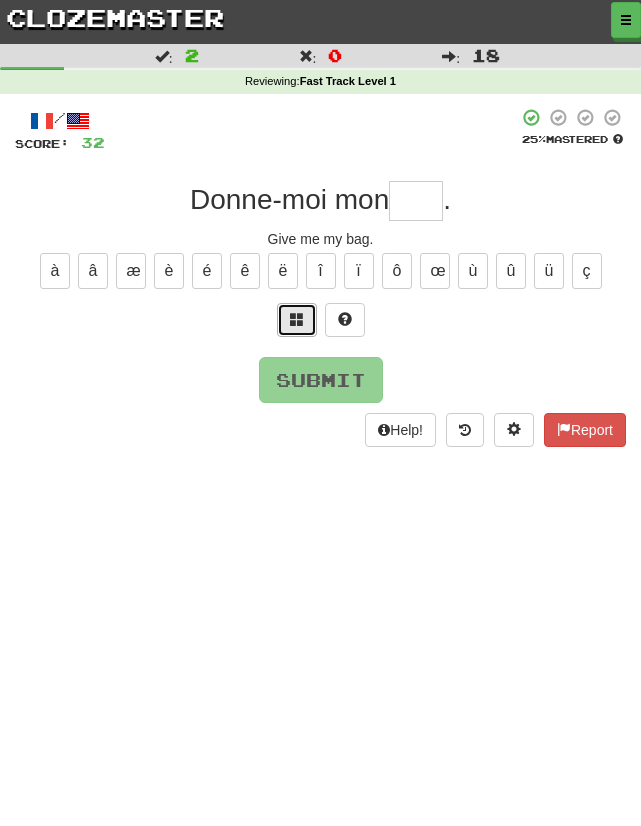 click at bounding box center [297, 320] 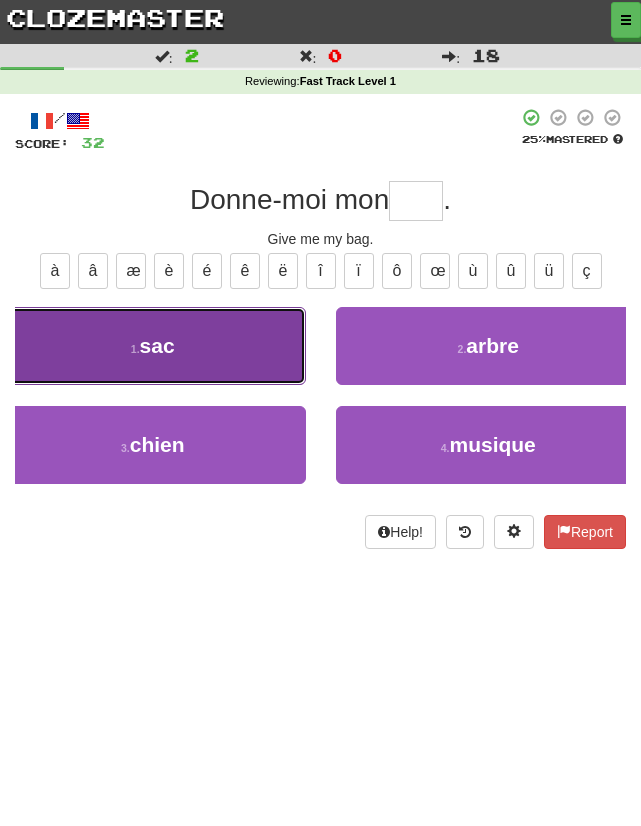 click on "1 .  sac" at bounding box center (153, 346) 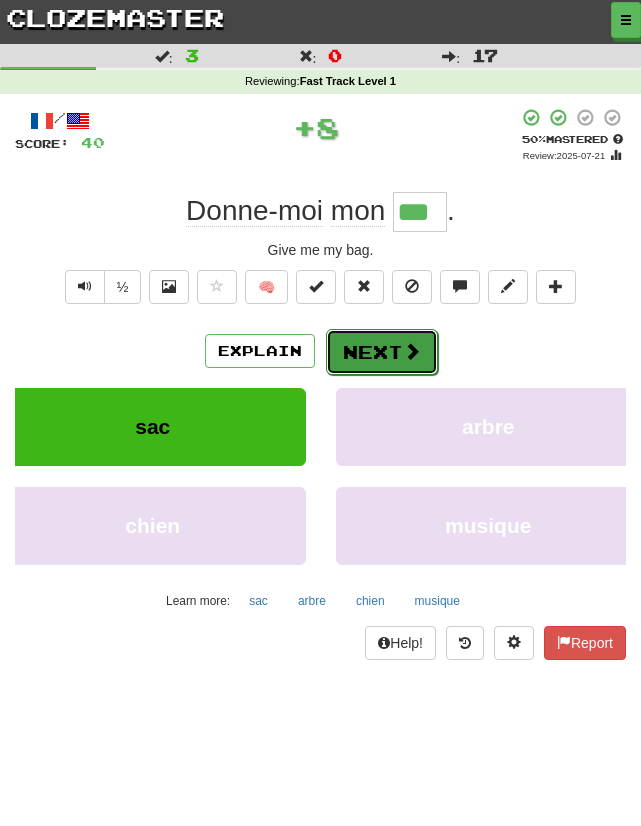 click on "Next" at bounding box center [382, 352] 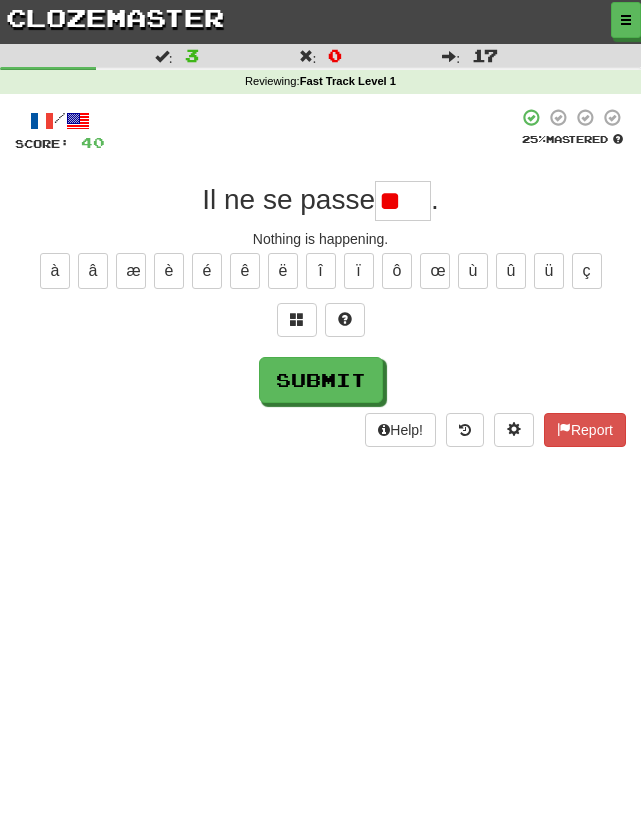 type on "*" 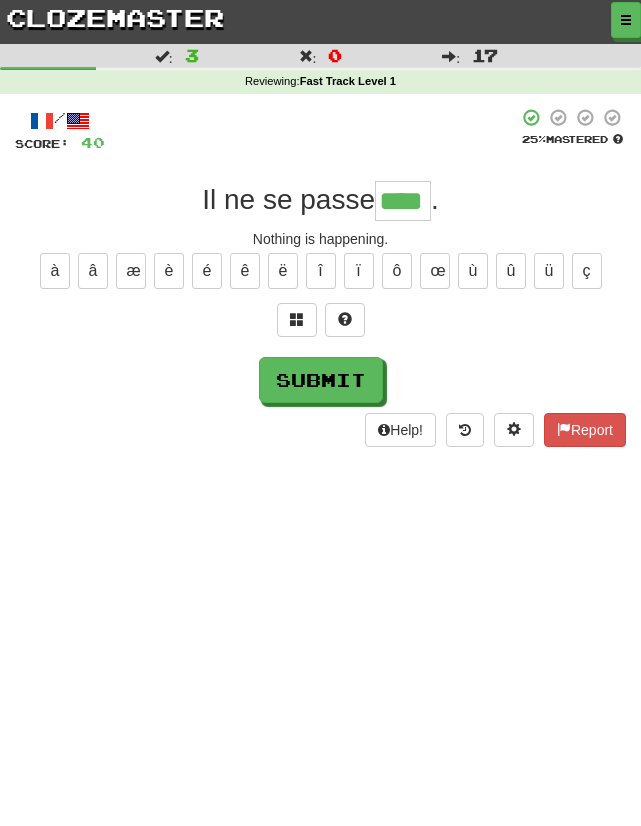 type on "****" 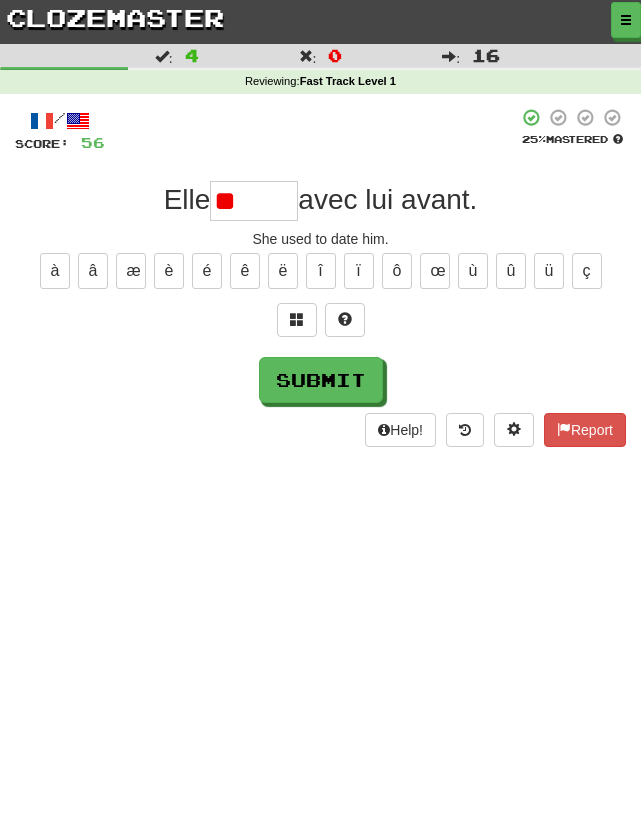 type on "*" 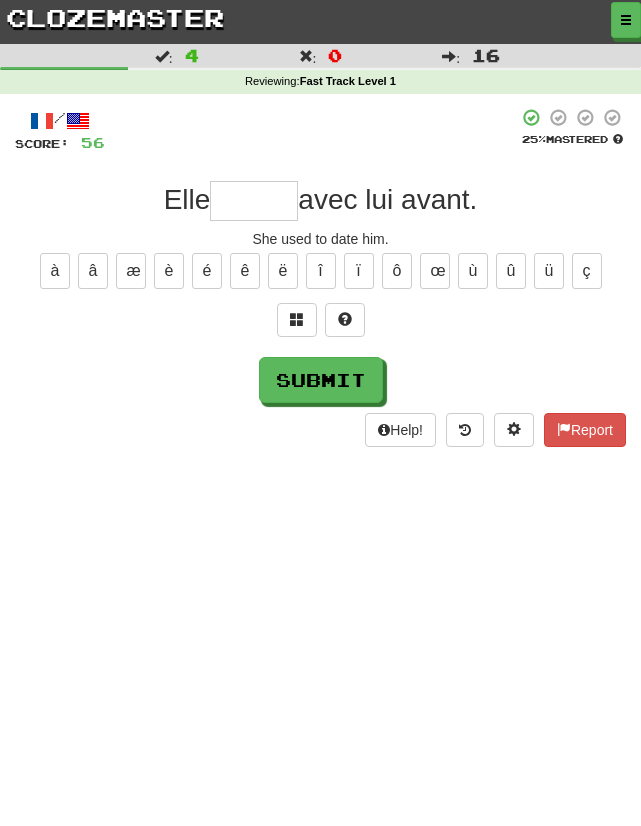 type on "*" 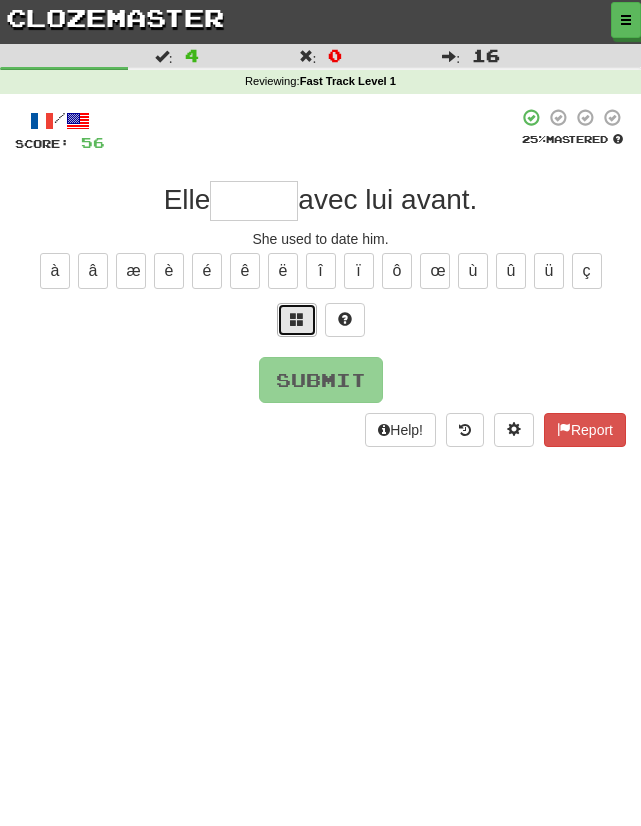 click at bounding box center (297, 320) 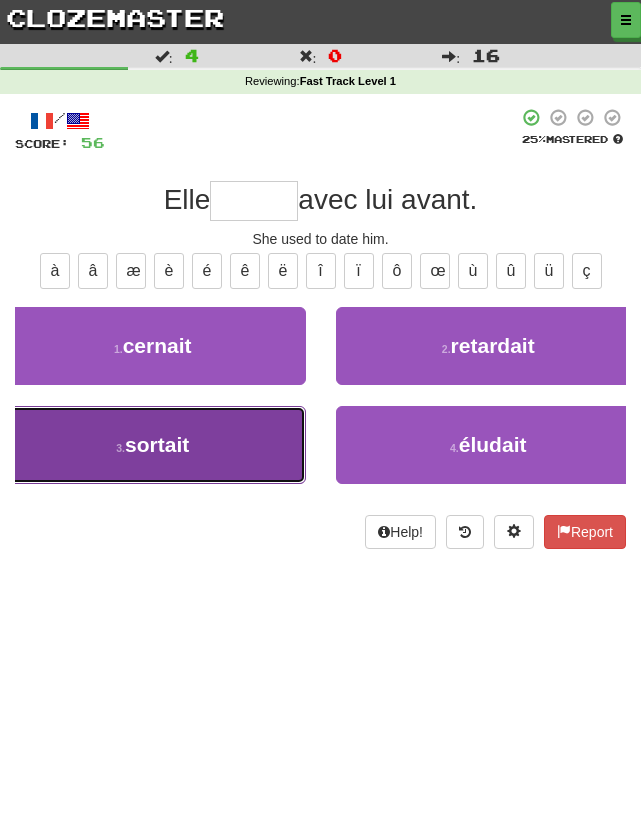 click on "3 .  sortait" at bounding box center (153, 445) 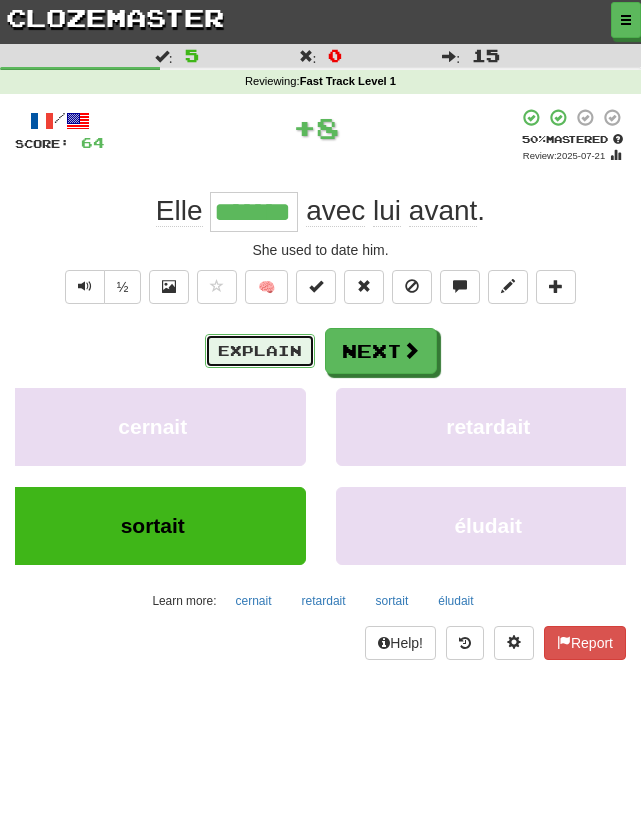 click on "Explain" at bounding box center [260, 351] 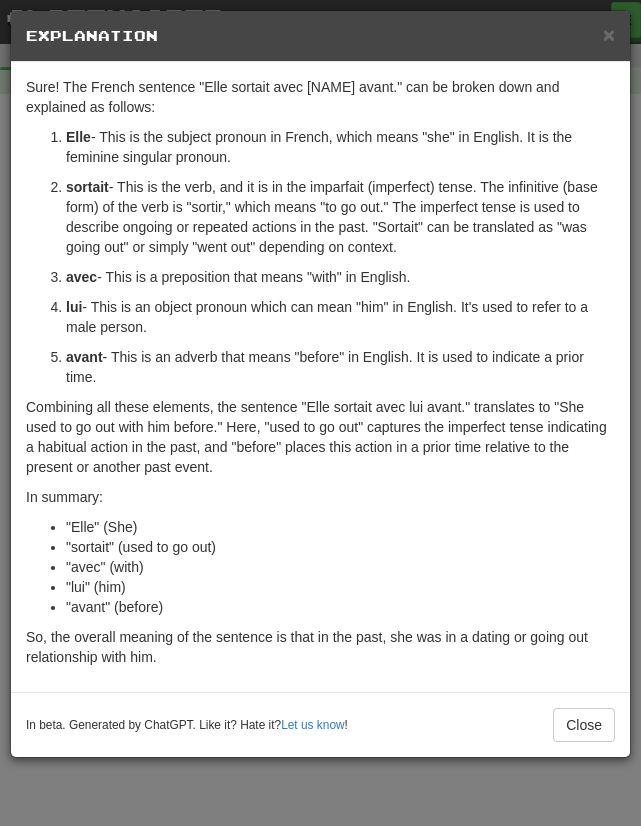 click on "× Explanation Sure! The French sentence "Elle sortait avec lui avant." can be broken down and explained as follows:
Elle  - This is the subject pronoun in French, which means "she" in English. It is the feminine singular pronoun.
sortait  - This is the verb, and it is in the imparfait (imperfect) tense. The infinitive (base form) of the verb is "sortir," which means "to go out." The imperfect tense is used to describe ongoing or repeated actions in the past. "Sortait" can be translated as "was going out" or simply "went out" depending on context.
avec  - This is a preposition that means "with" in English.
lui  - This is an object pronoun which can mean "him" in English. It's used to refer to a male person.
avant  - This is an adverb that means "before" in English. It is used to indicate a prior time.
In summary:
"Elle" (She)
"sortait" (used to go out)
"avec" (with)
"lui" (him)
"avant" (before)
In beta. Generated by ChatGPT. Like it? Hate it?  Let us know" at bounding box center [320, 413] 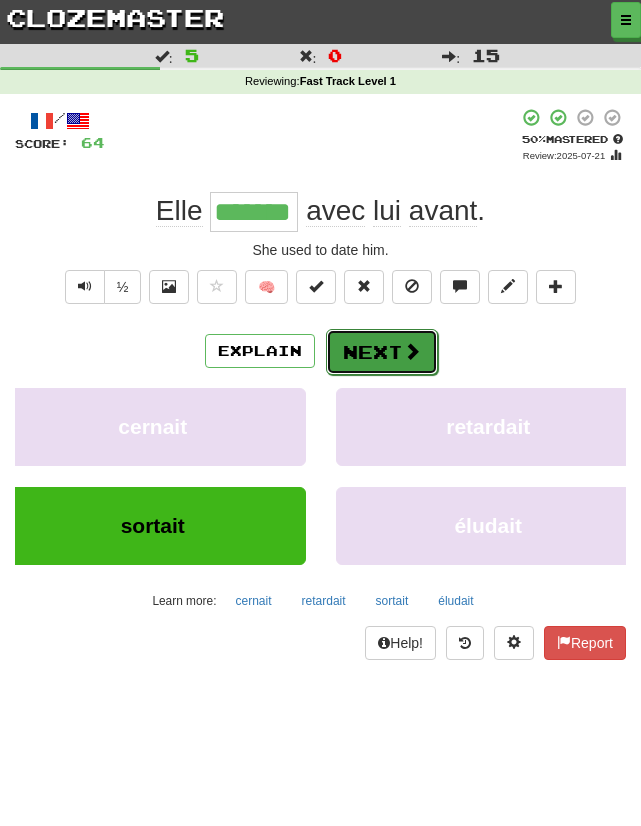 click on "Next" at bounding box center (382, 352) 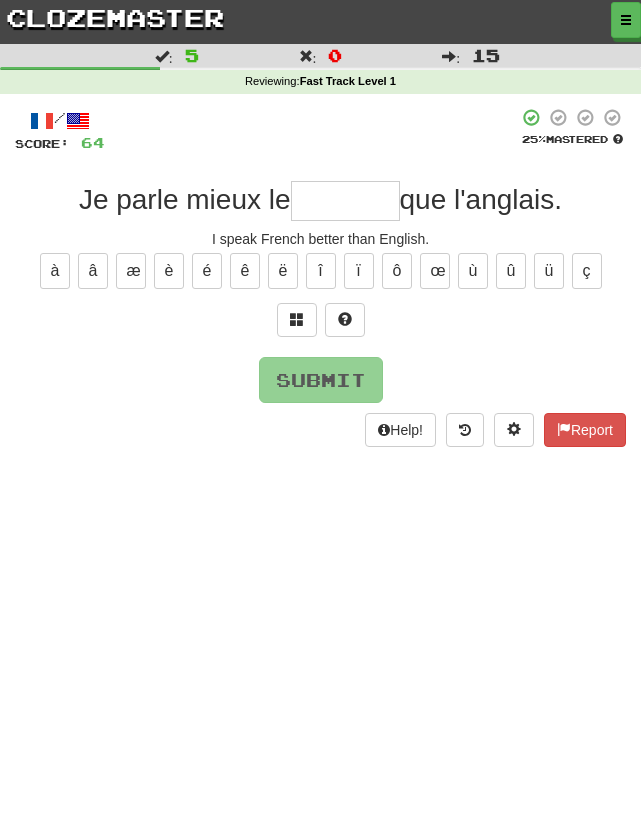 click at bounding box center (345, 201) 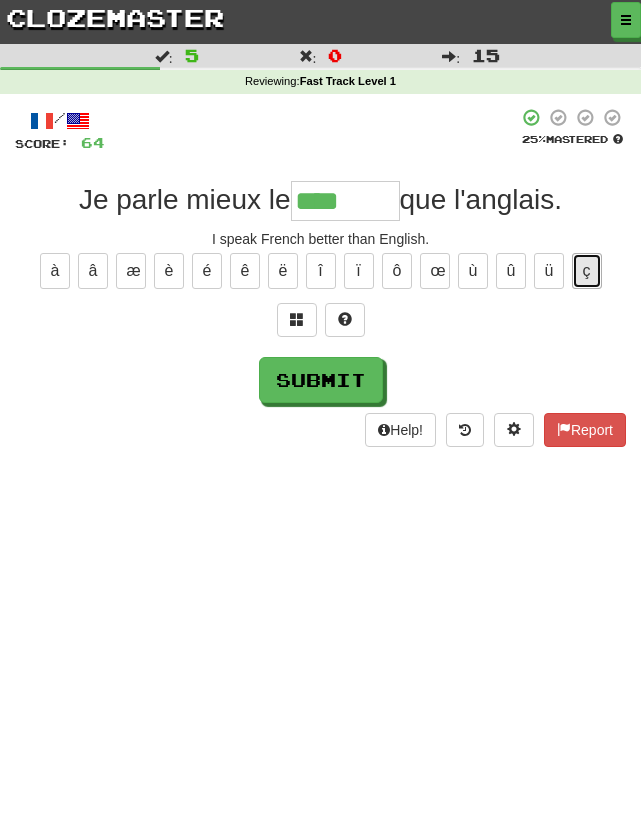 click on "ç" at bounding box center [587, 271] 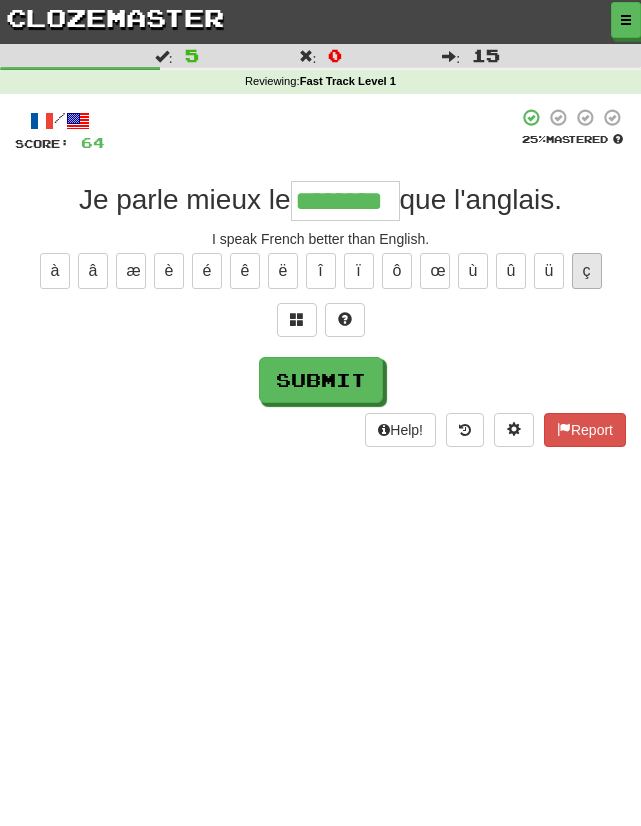 scroll, scrollTop: 0, scrollLeft: 5, axis: horizontal 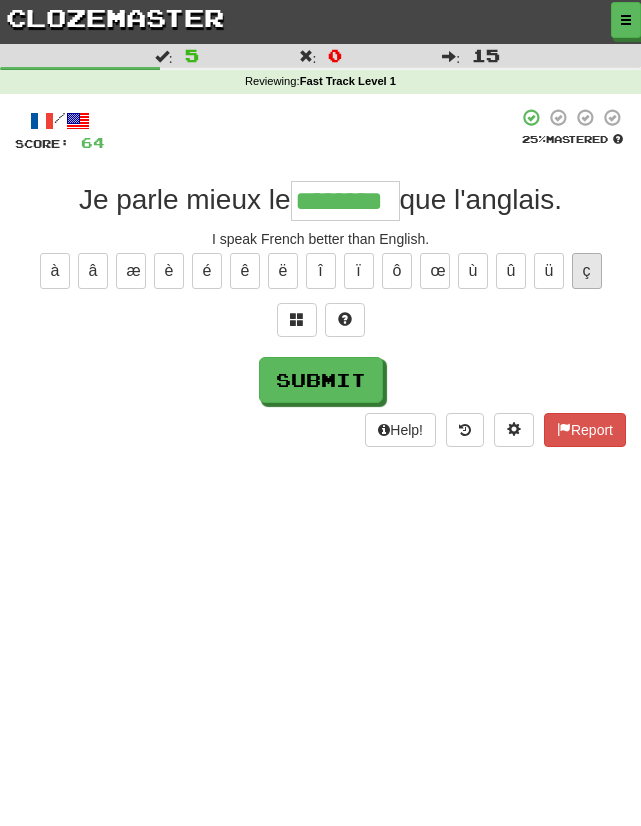 type on "********" 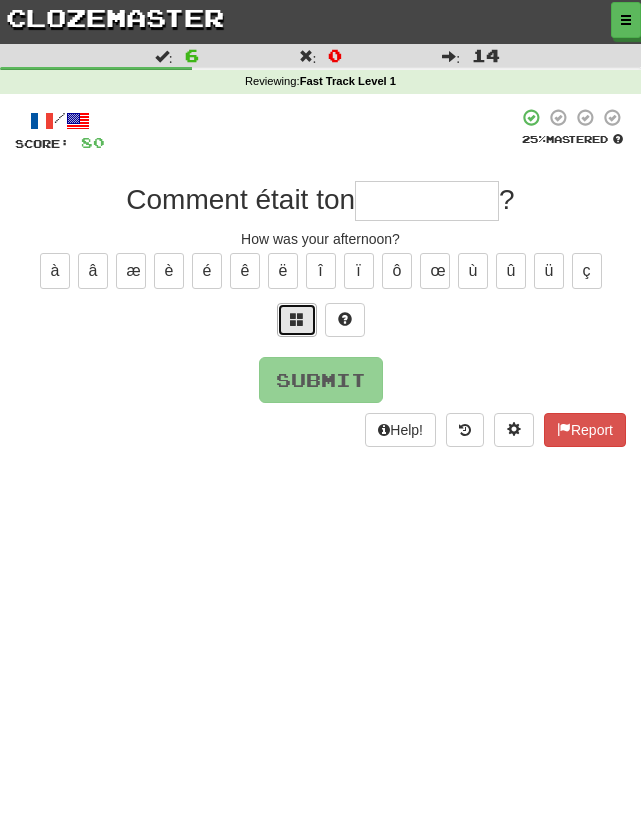 click at bounding box center [297, 320] 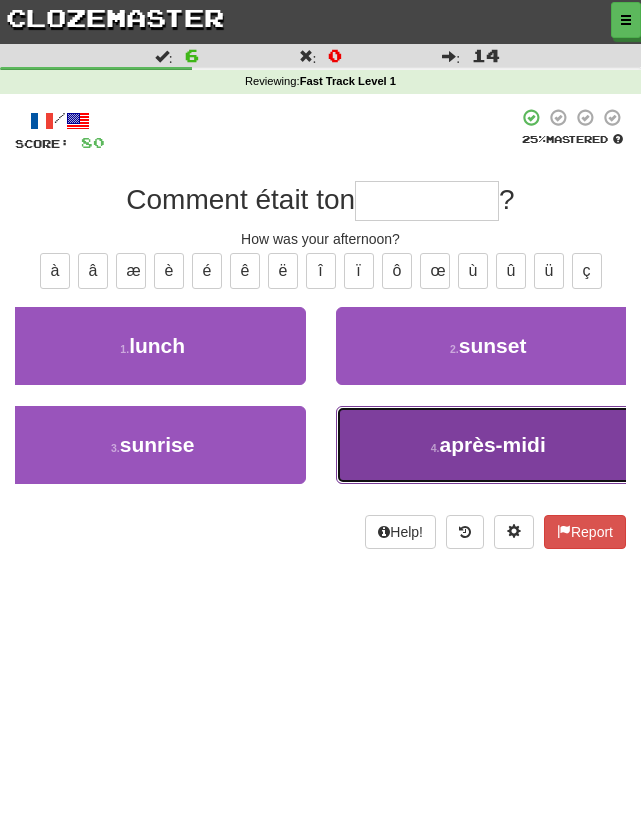 click on "après-midi" at bounding box center (493, 444) 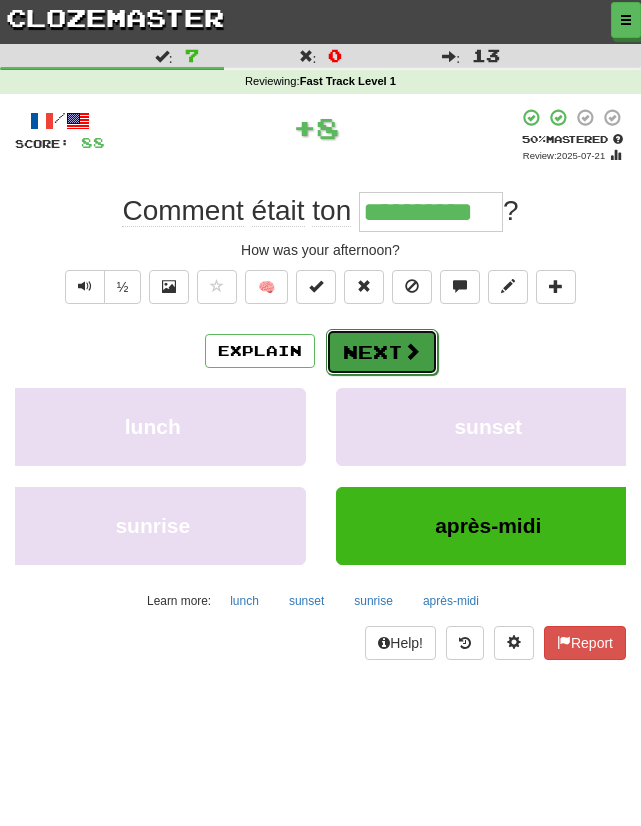 click on "Next" at bounding box center (382, 352) 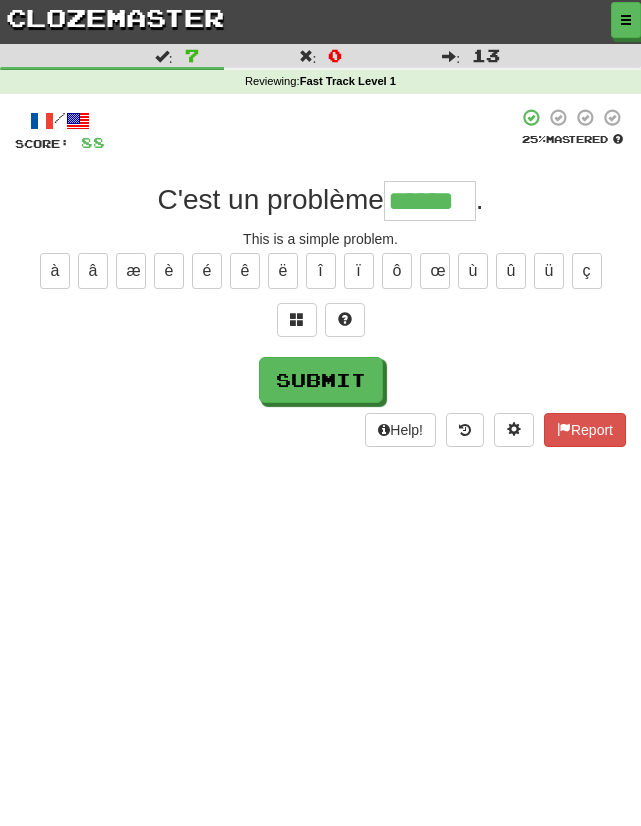 type on "******" 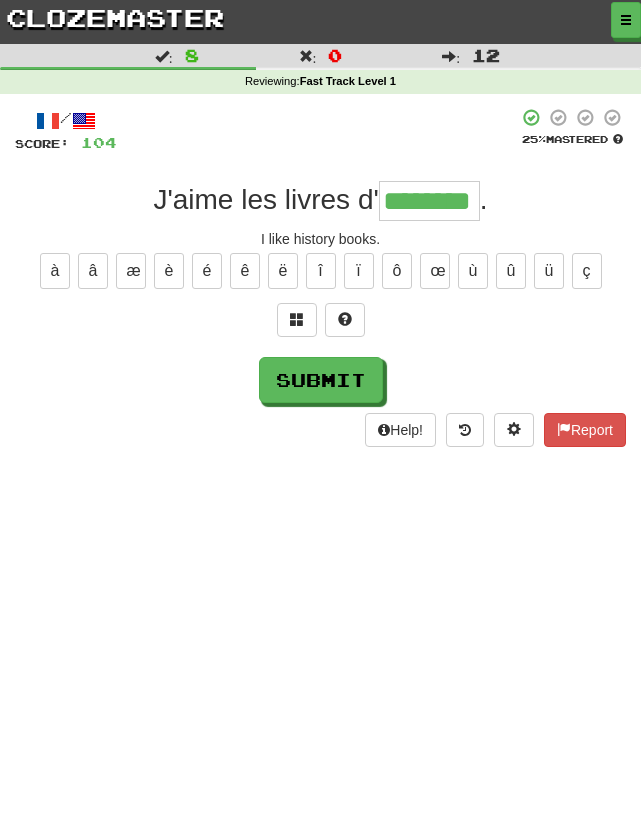 type on "********" 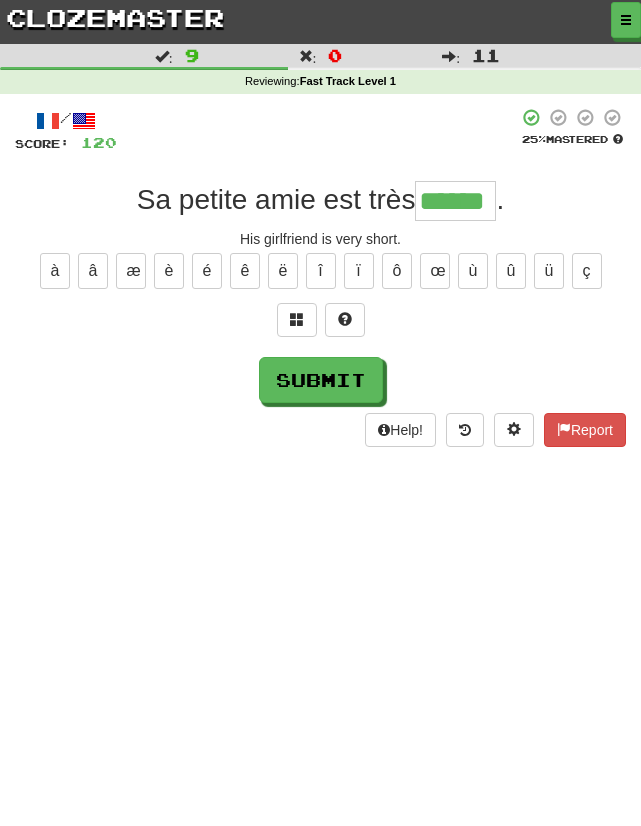 type on "******" 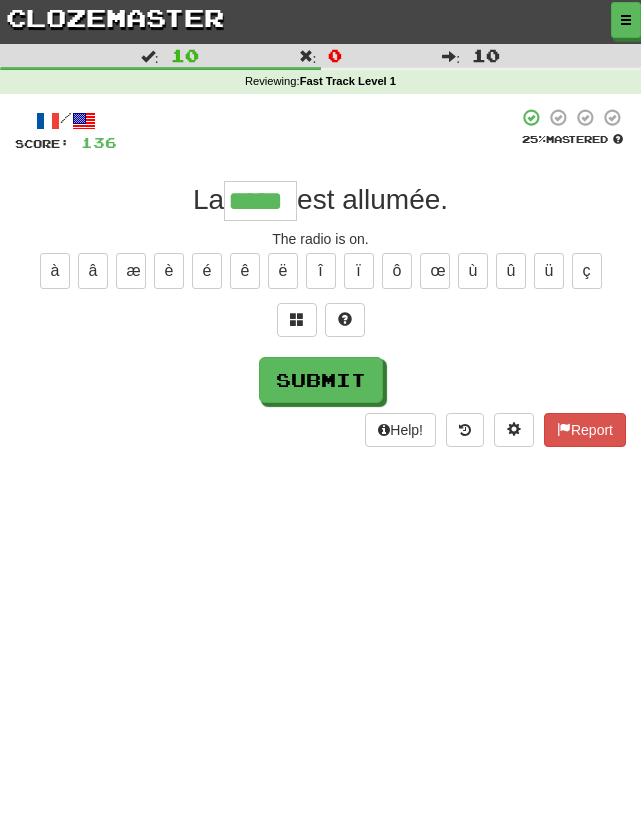 type on "*****" 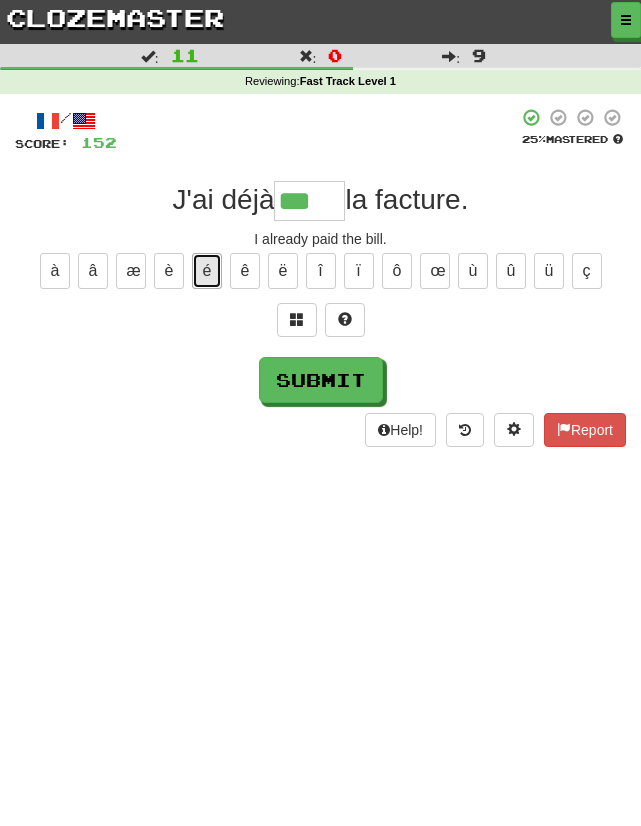 click on "é" at bounding box center [207, 271] 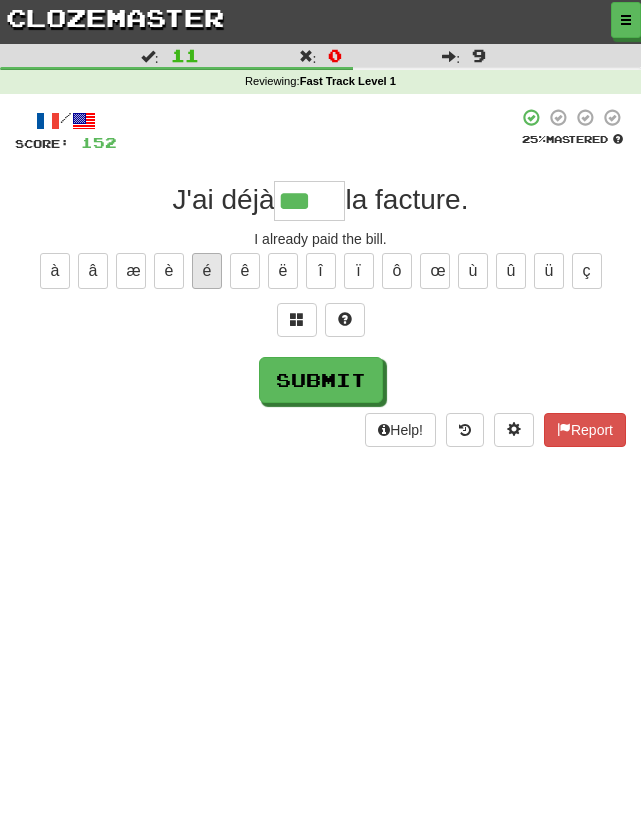 type on "****" 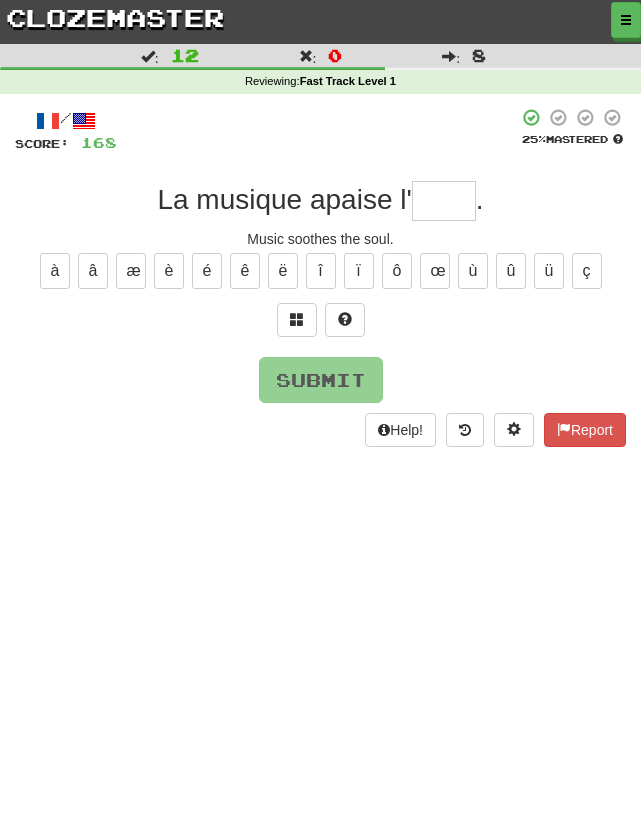 type on "*" 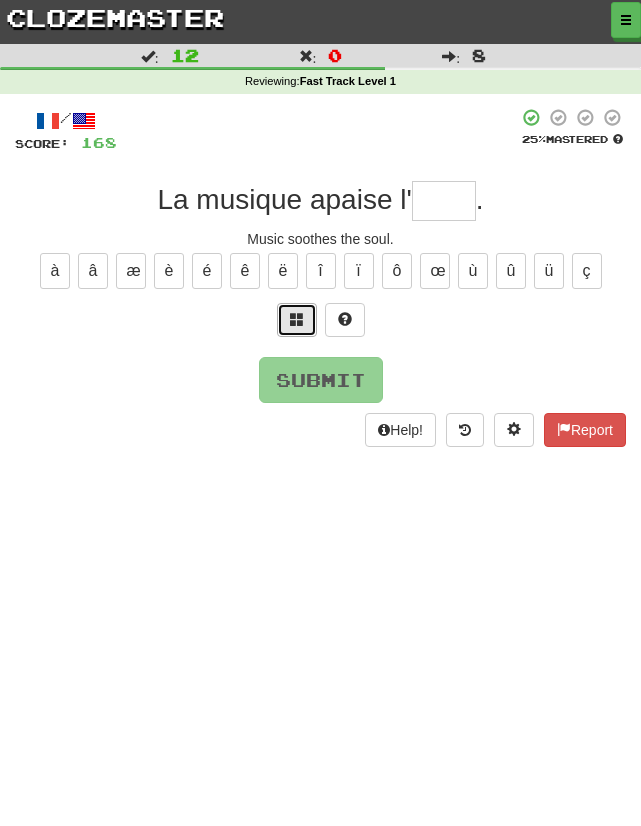click at bounding box center [297, 320] 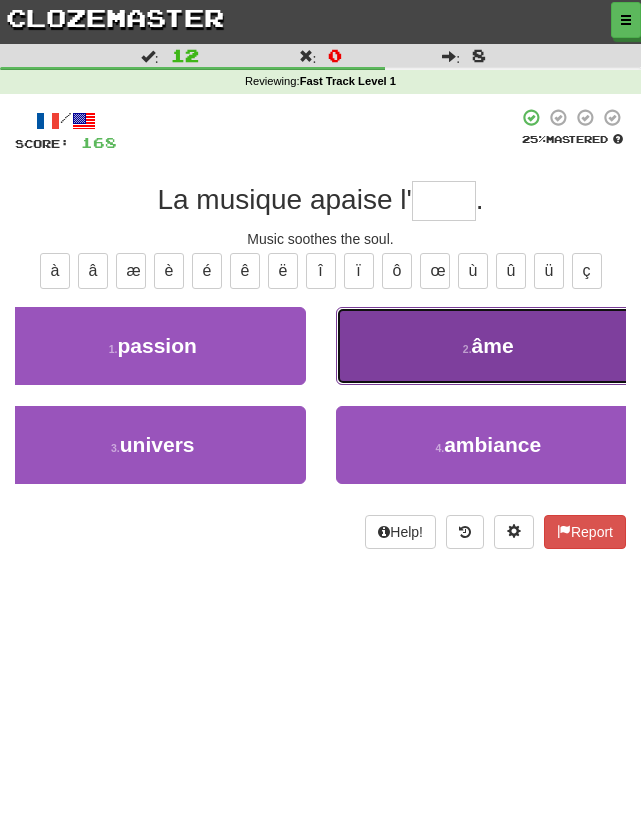 click on "2 .  âme" at bounding box center [489, 346] 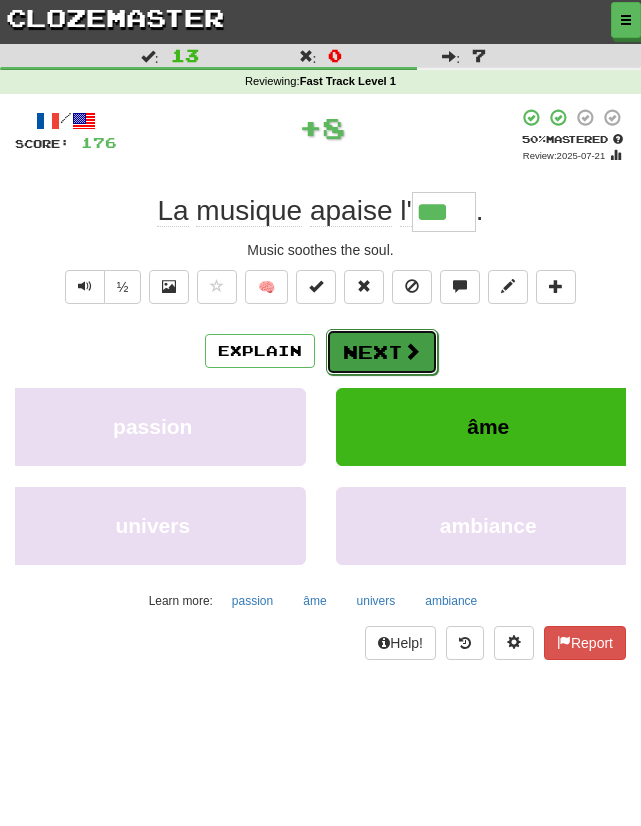 click on "Next" at bounding box center [382, 352] 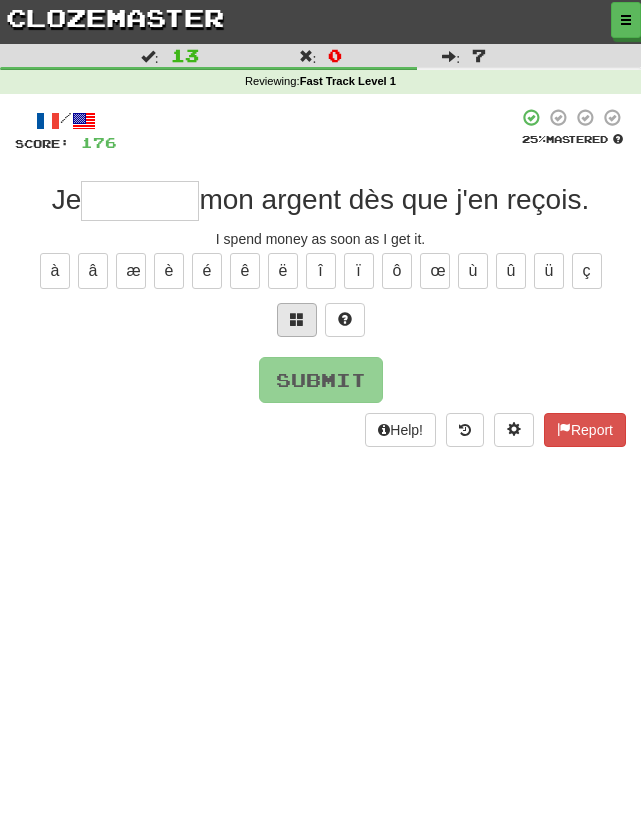 type on "*" 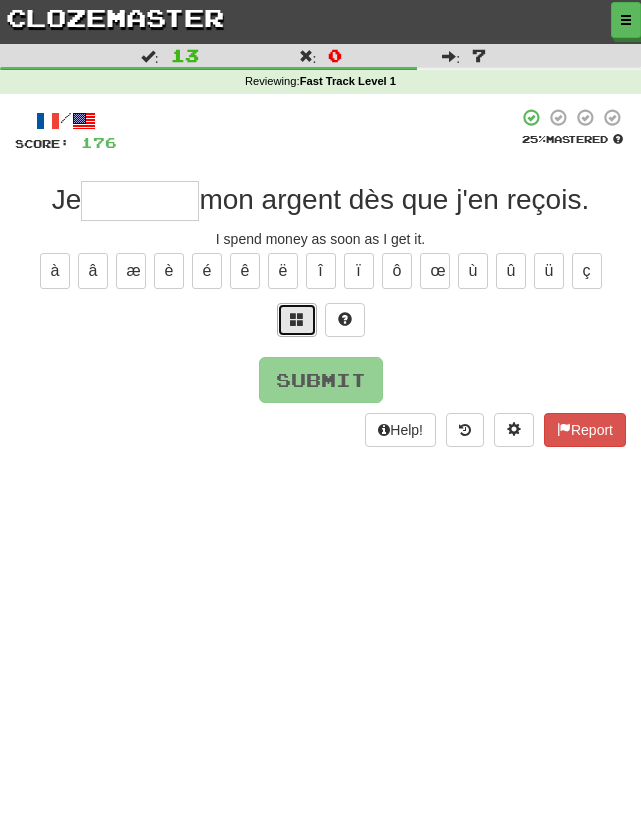 click at bounding box center (297, 320) 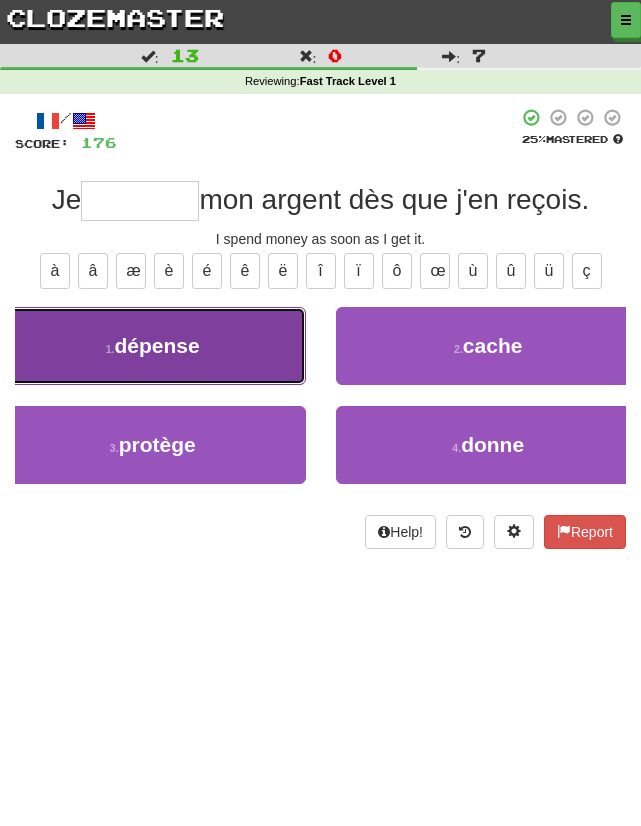 click on "1 .  dépense" at bounding box center [153, 346] 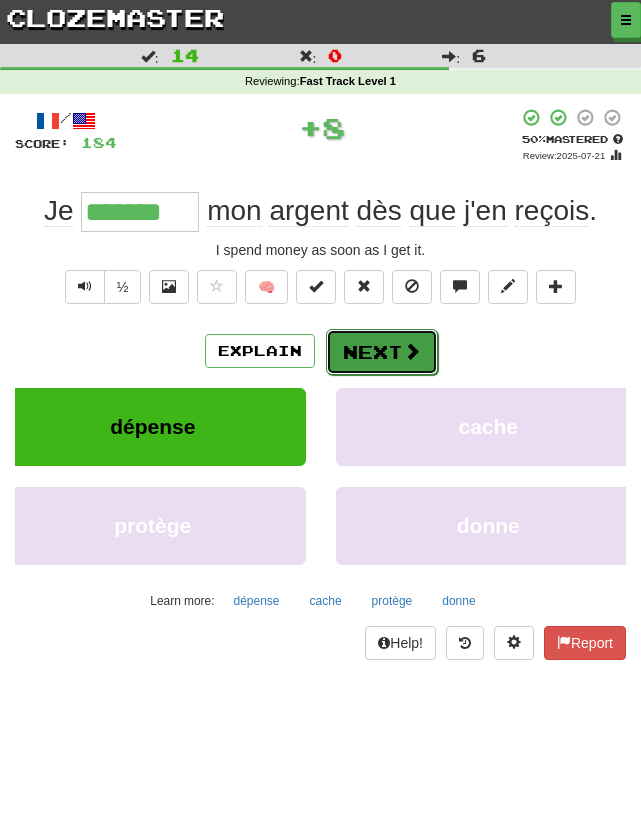 click on "Next" at bounding box center [382, 352] 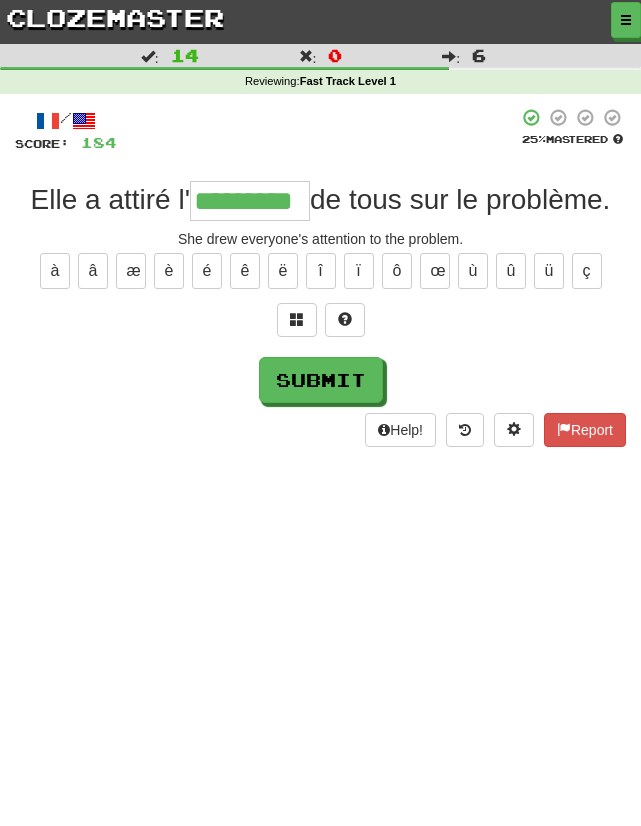 type on "*********" 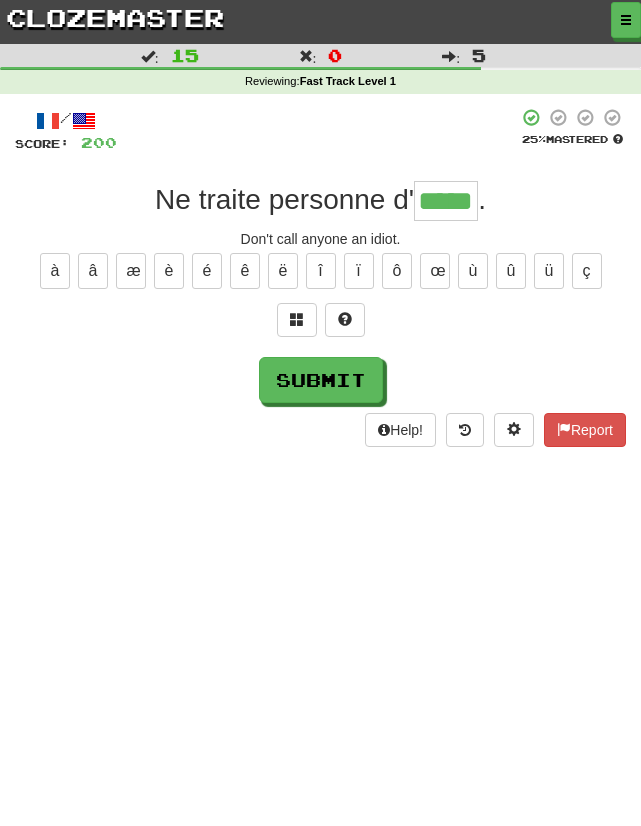 type on "*****" 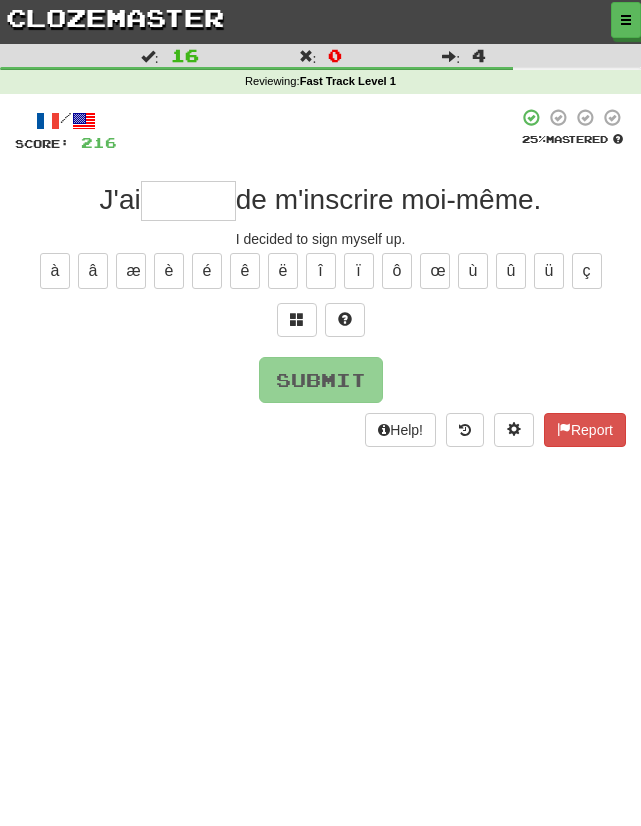 type on "*" 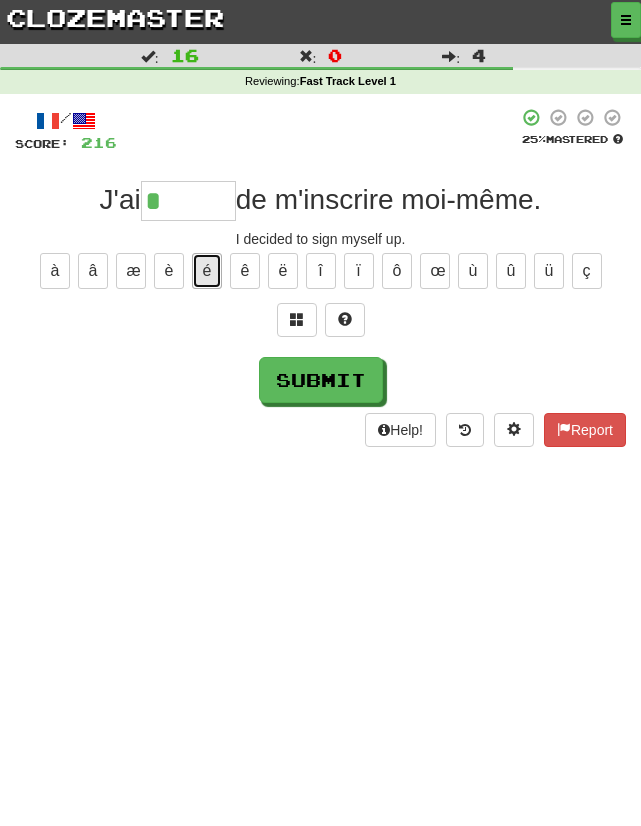 click on "é" at bounding box center (207, 271) 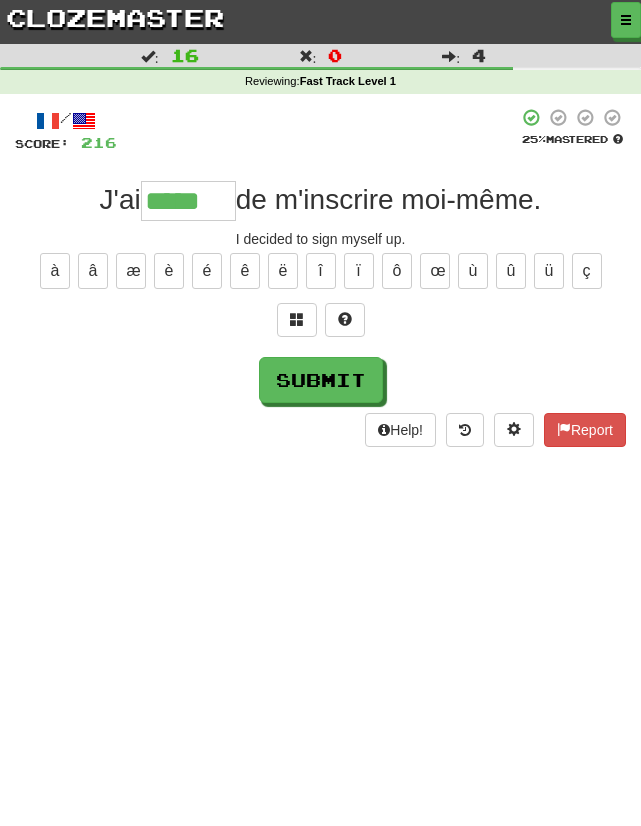 click on "à â æ è é ê ë î ï ô œ ù û ü ç" at bounding box center (320, 271) 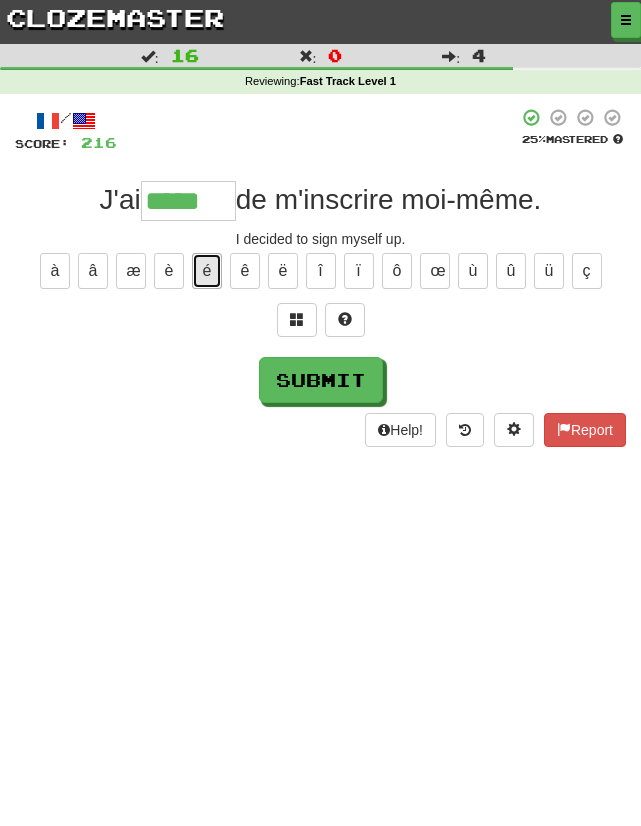 click on "é" at bounding box center [207, 271] 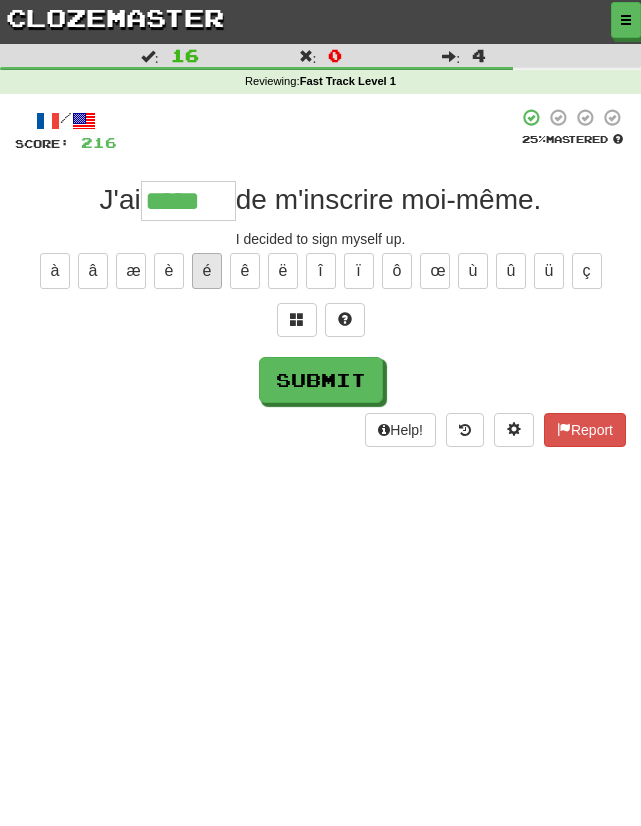 type on "******" 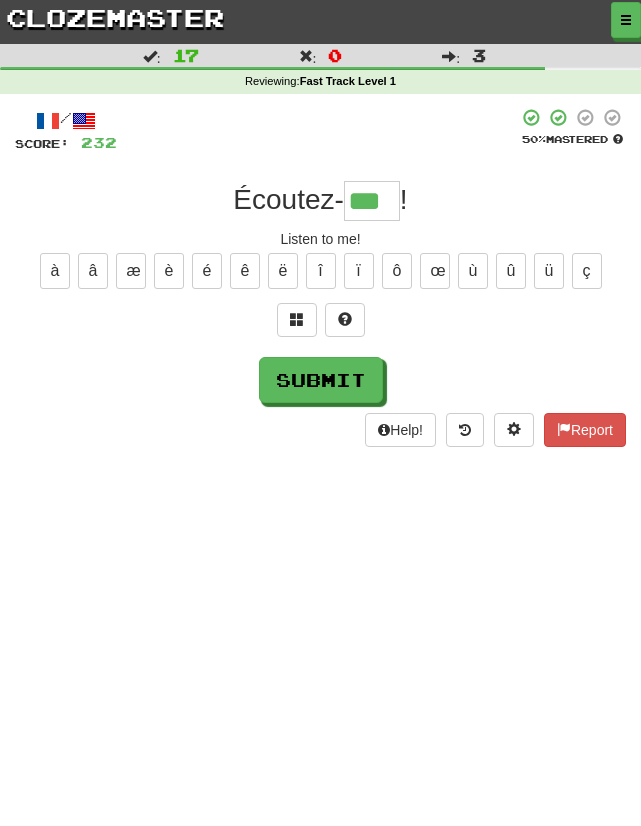 type on "***" 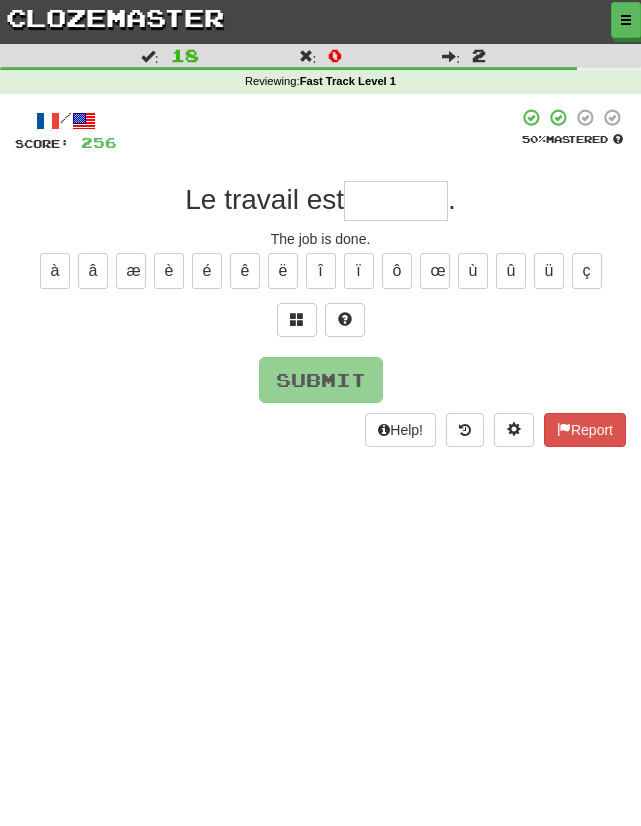 type on "*" 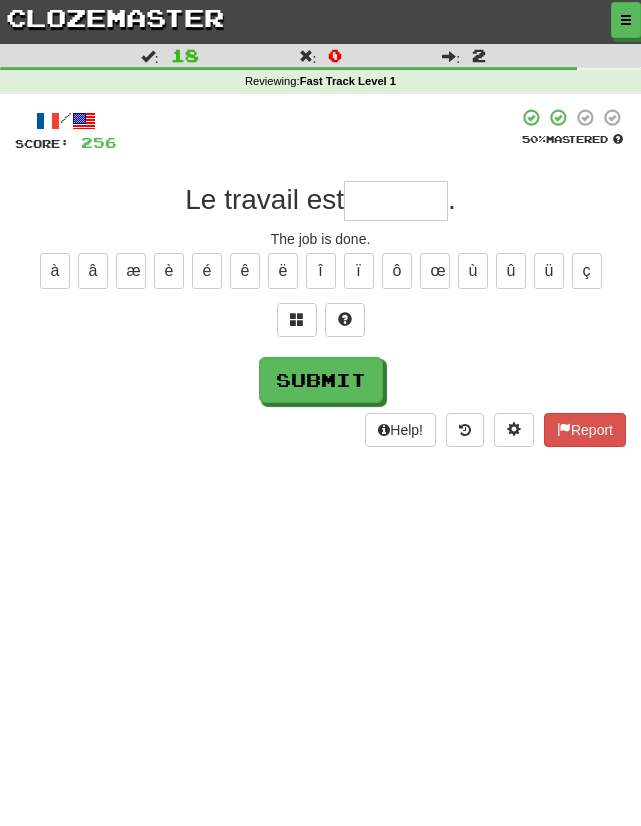 type on "*" 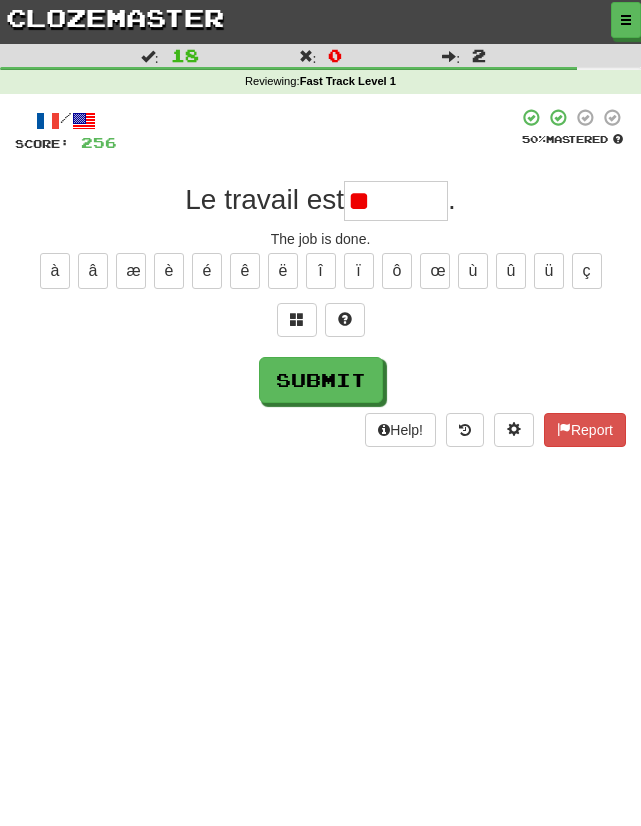 type on "*" 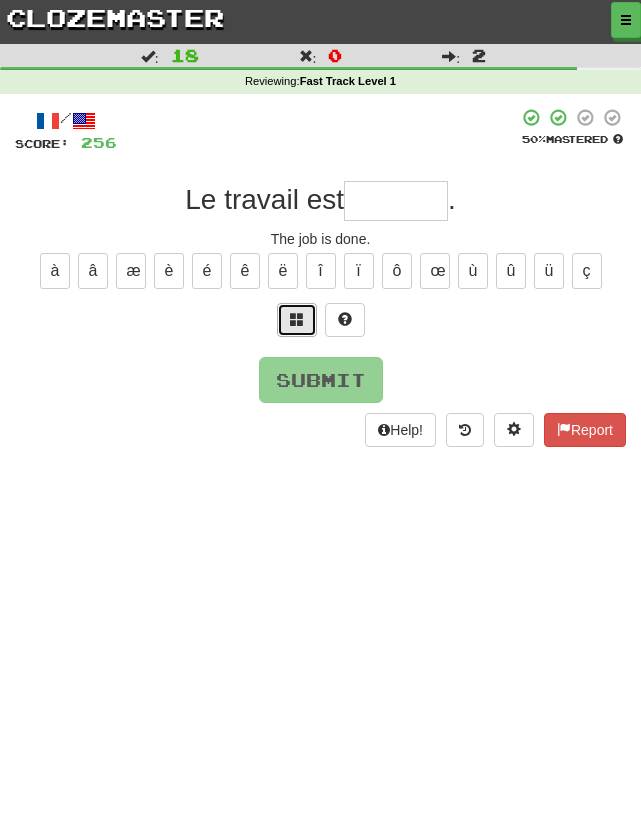 click at bounding box center (297, 319) 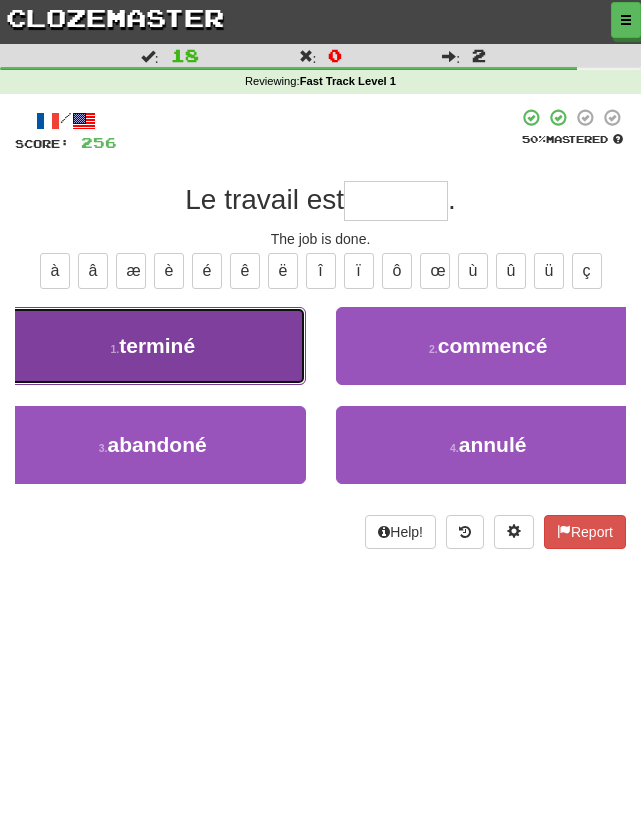 click on "1 .  terminé" at bounding box center (153, 346) 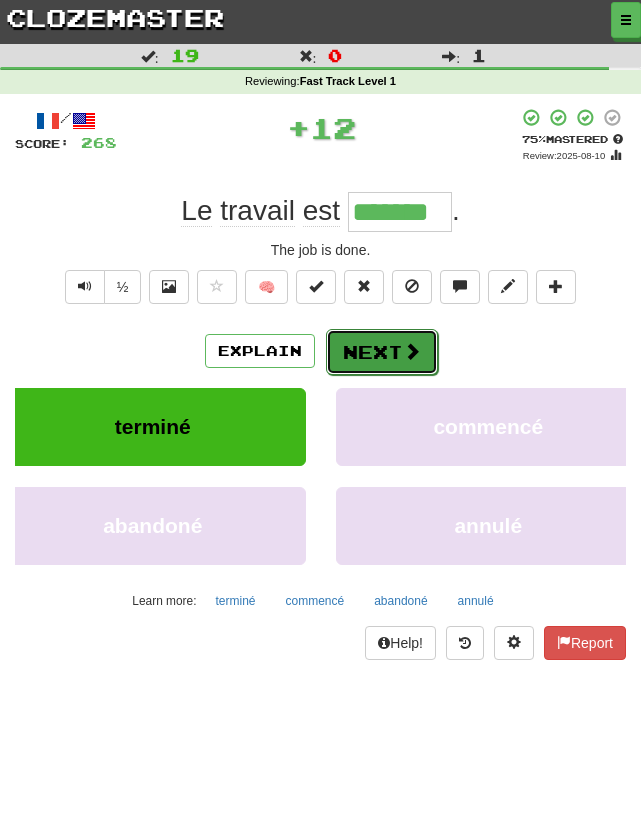 click on "Next" at bounding box center (382, 352) 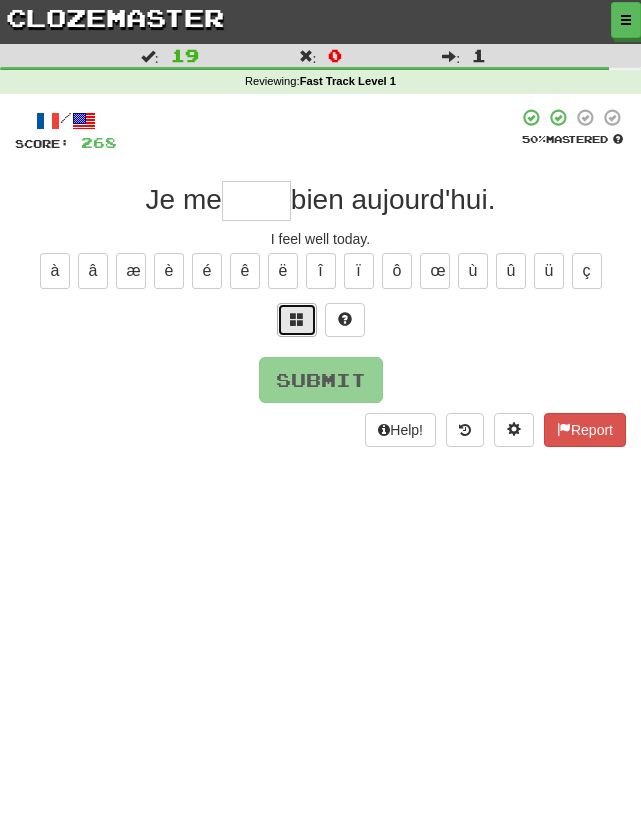 click at bounding box center (297, 320) 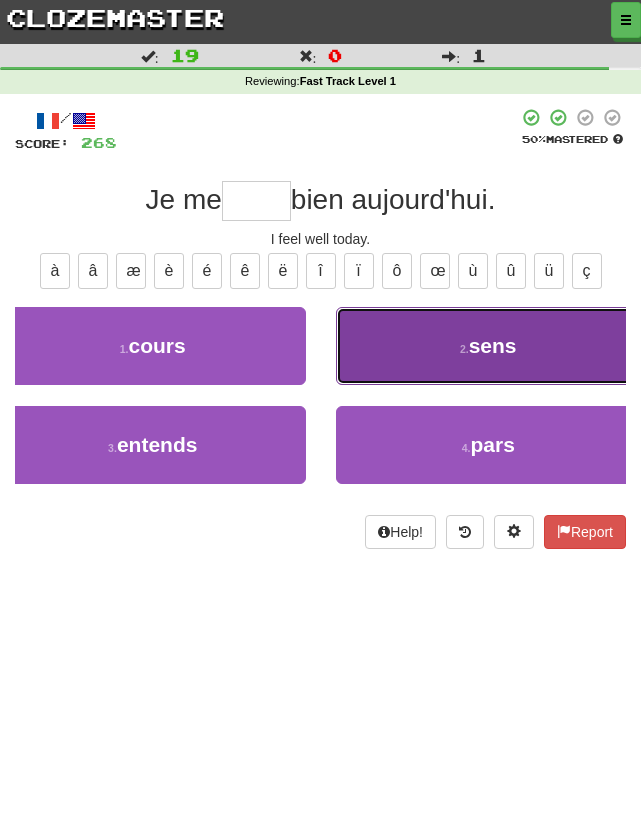 click on "2 .  sens" at bounding box center (489, 346) 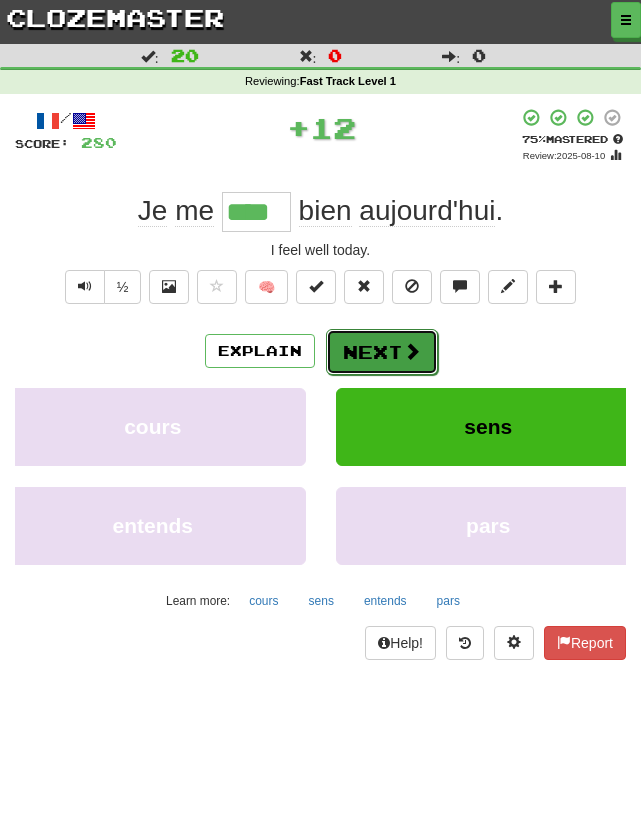 click on "Next" at bounding box center [382, 352] 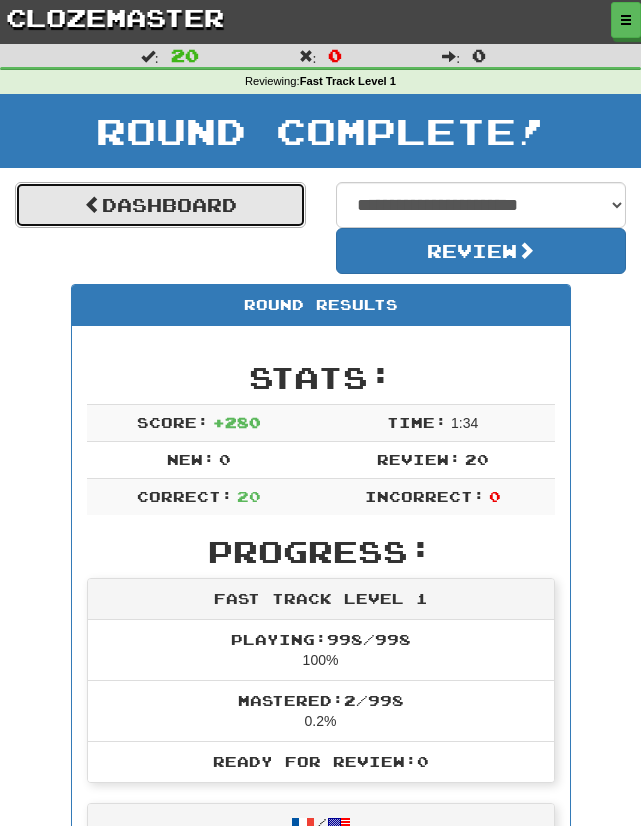 click on "Dashboard" at bounding box center (160, 205) 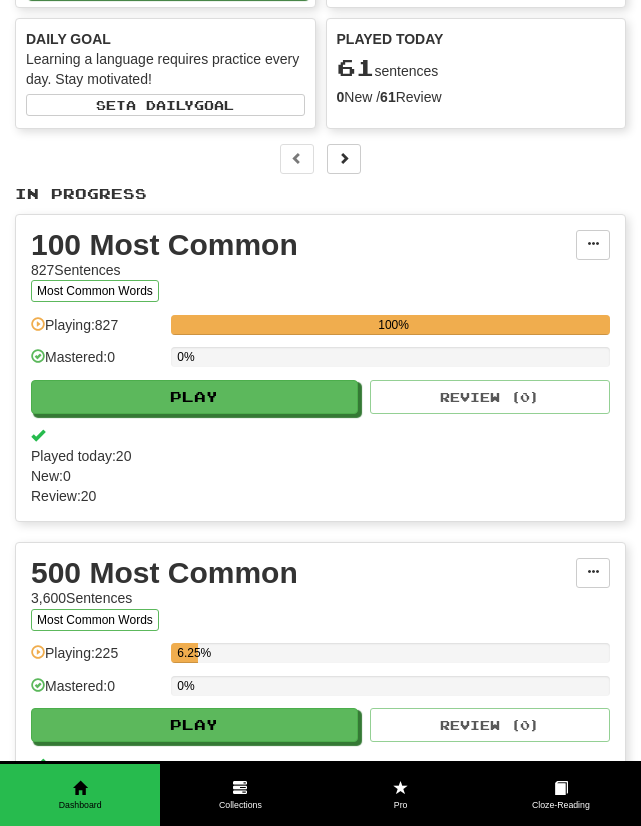 scroll, scrollTop: 0, scrollLeft: 0, axis: both 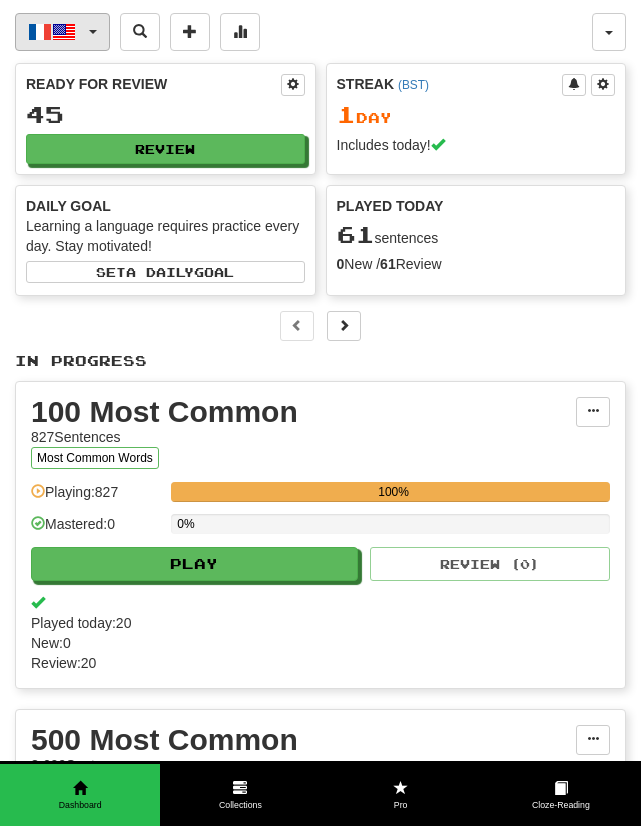 click on "Français  /  English" at bounding box center (62, 32) 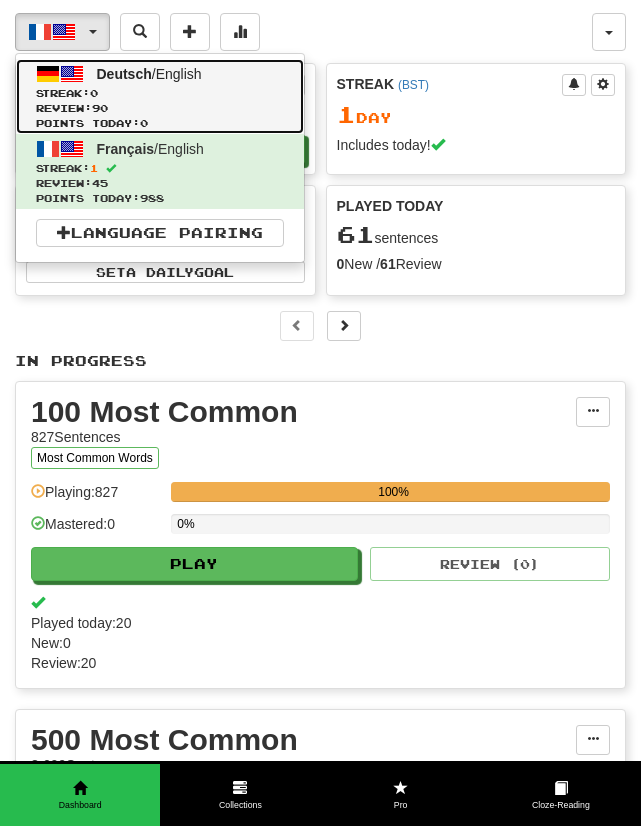 click on "Streak:  0" at bounding box center [160, 93] 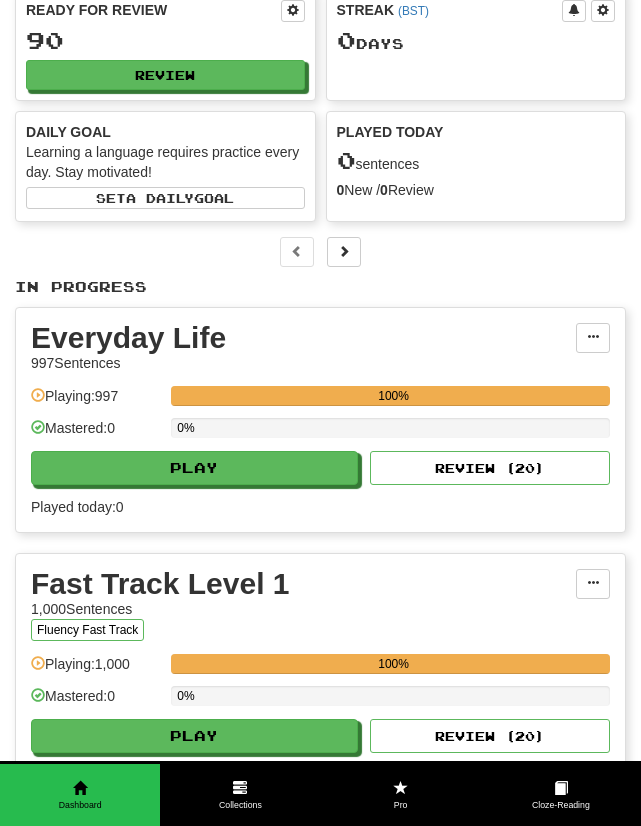 scroll, scrollTop: 37, scrollLeft: 0, axis: vertical 